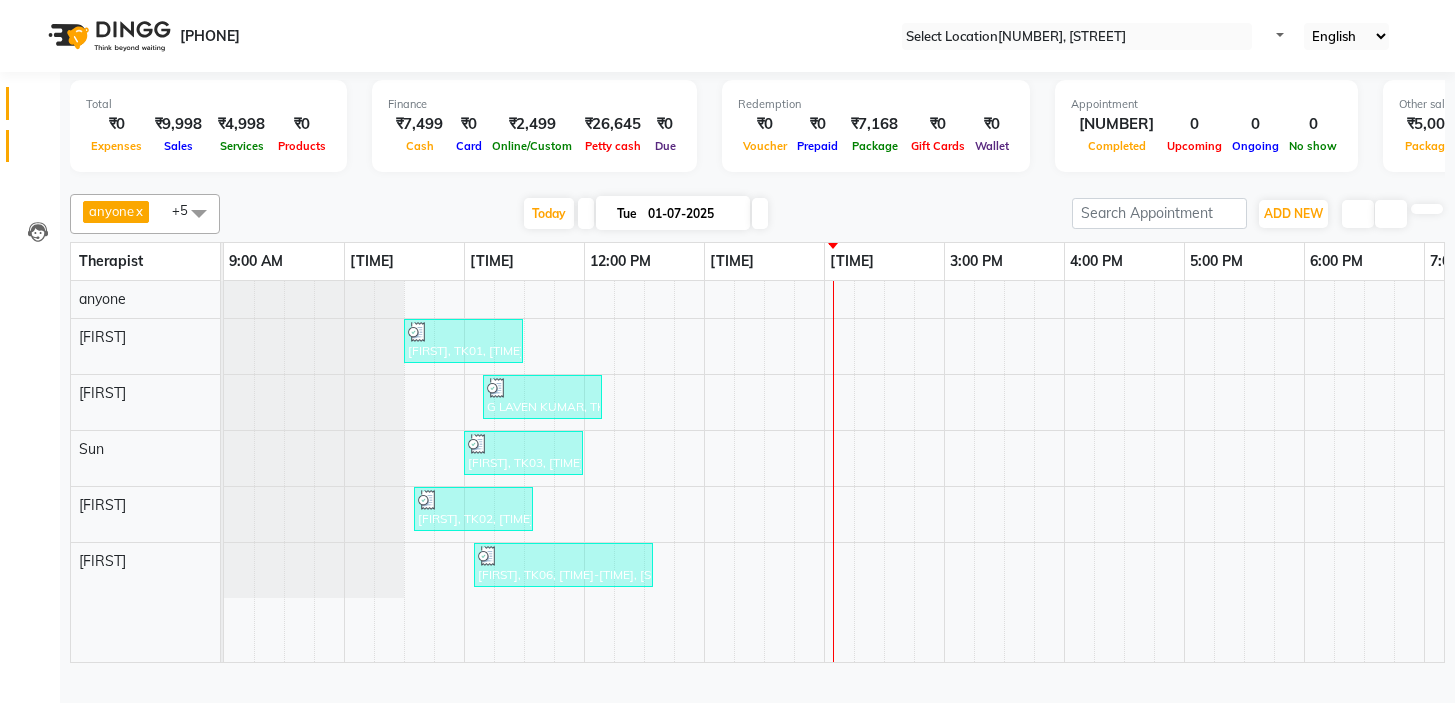 scroll, scrollTop: 0, scrollLeft: 0, axis: both 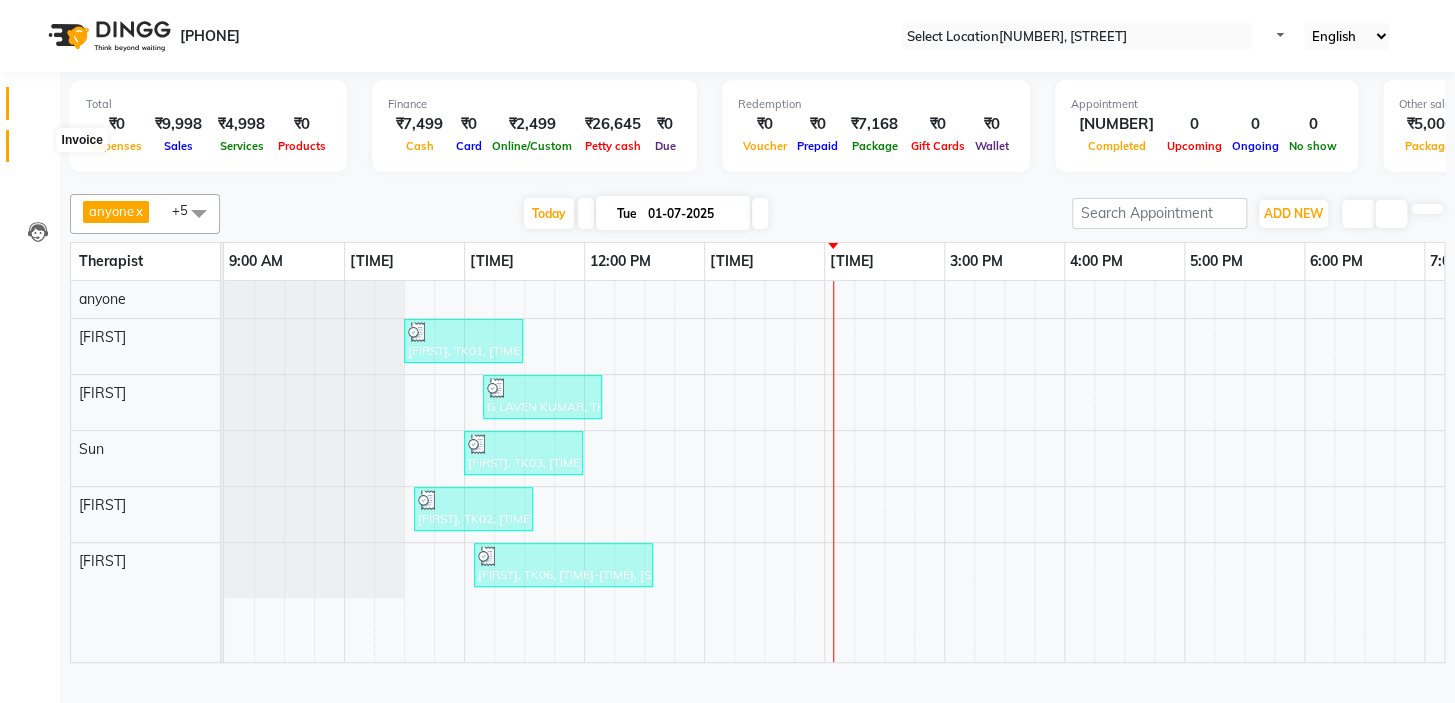 click at bounding box center [37, 151] 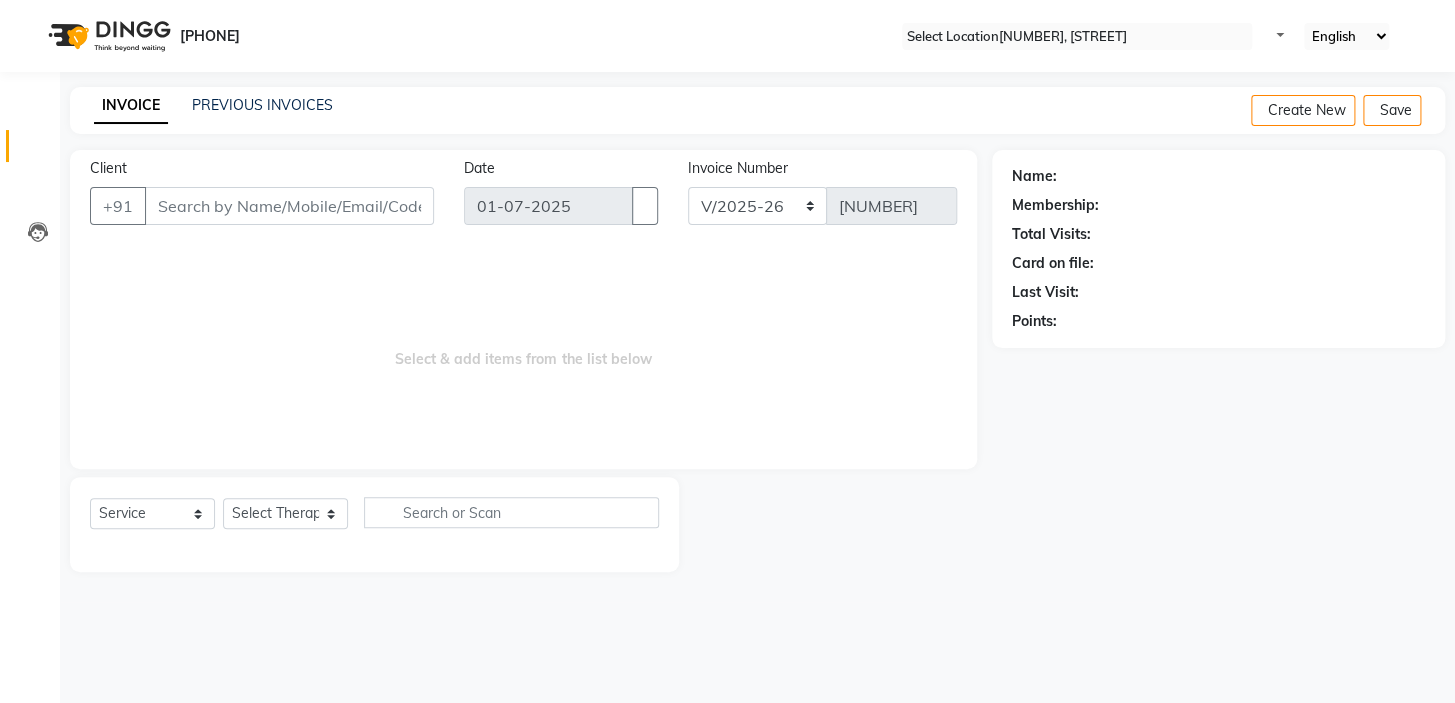 click on "Client" at bounding box center (289, 206) 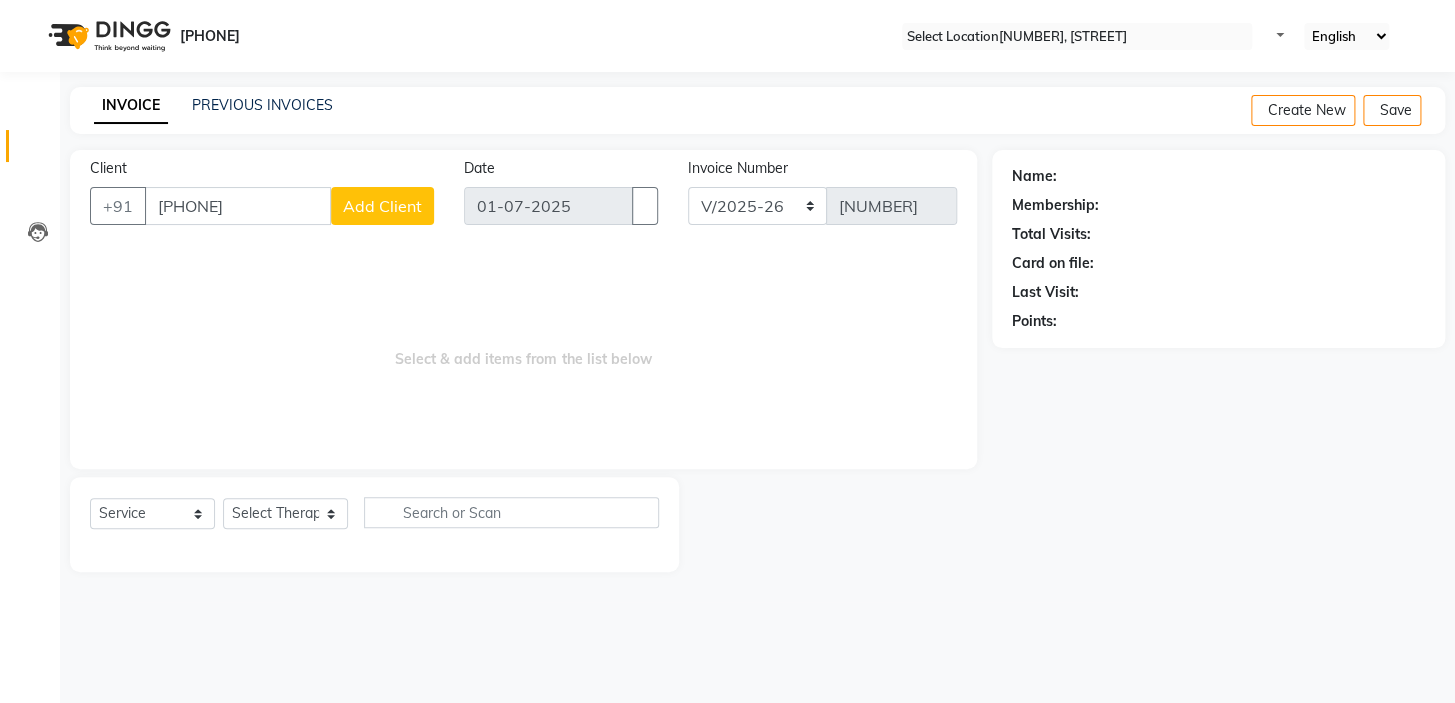 click on "[PHONE]" at bounding box center (238, 206) 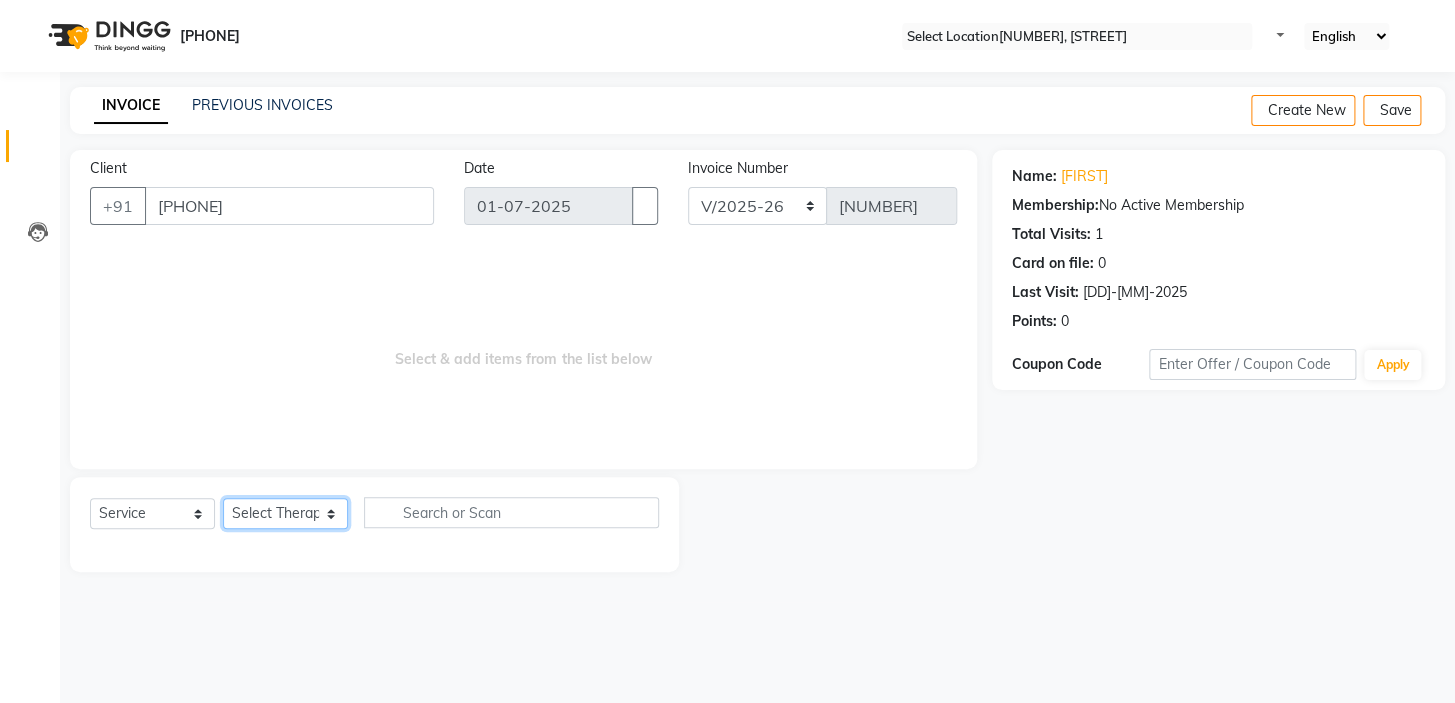 click on "Select Therapist [FIRST] [FIRST] ANNA [FIRST] [FIRST] [FIRST] [FIRST] [FIRST] [FIRST] [FIRST] [FIRST] [FIRST] [FIRST] [FIRST] [FIRST] [FIRST] [FIRST] [FIRST]" at bounding box center (285, 513) 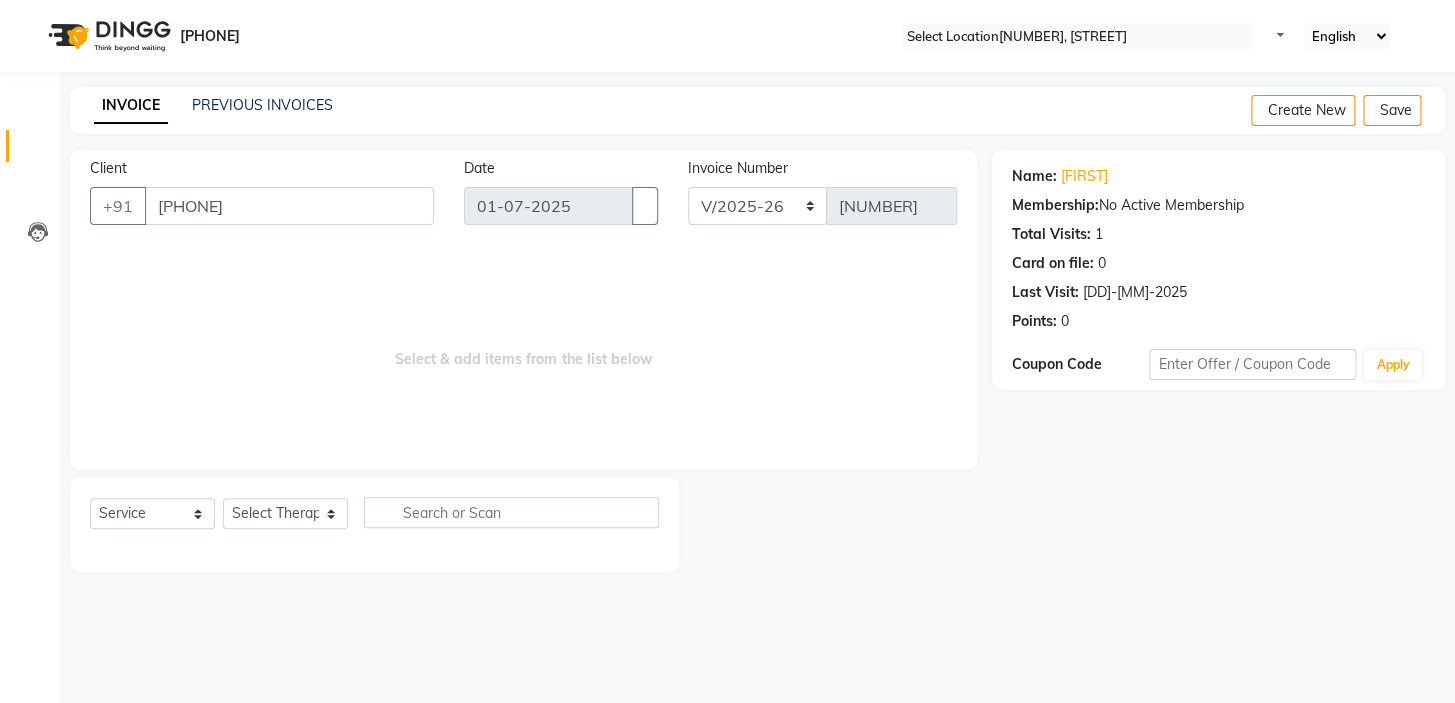 drag, startPoint x: 777, startPoint y: 523, endPoint x: 766, endPoint y: 521, distance: 11.18034 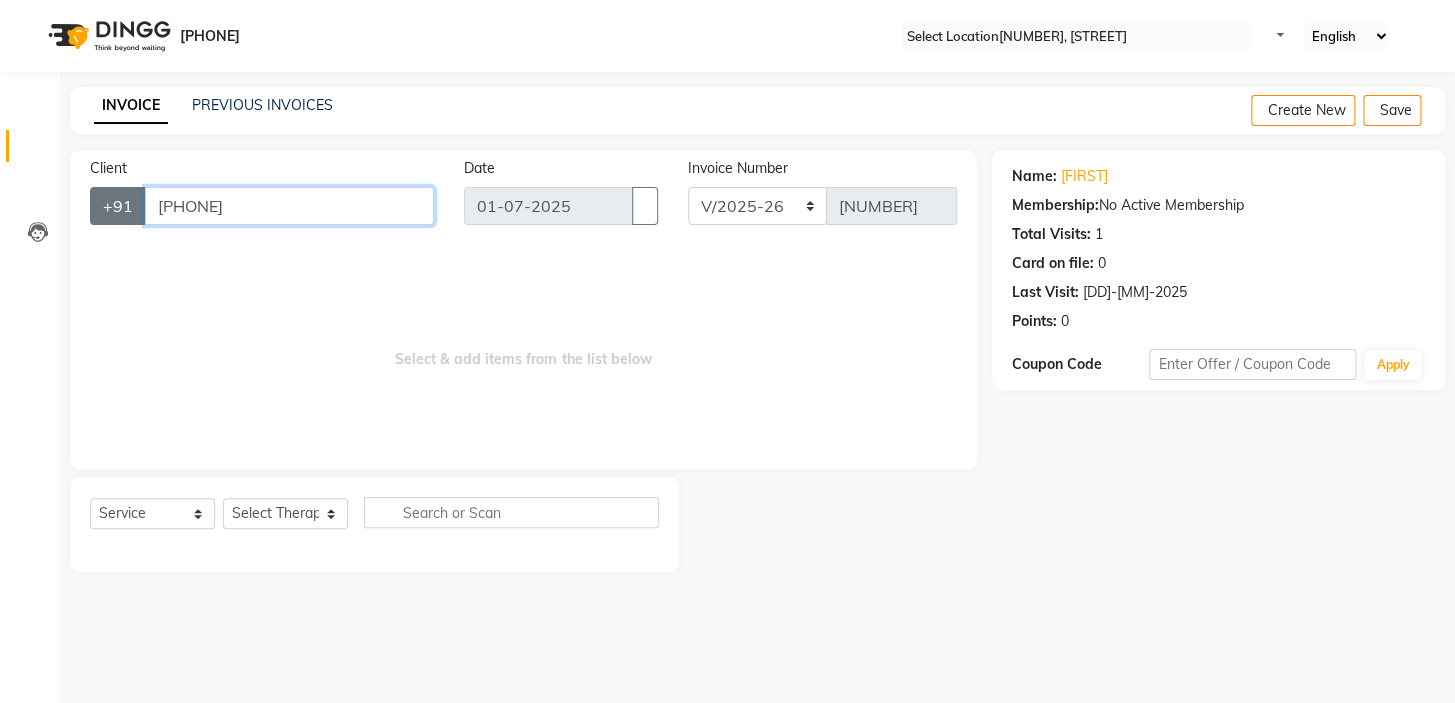drag, startPoint x: 232, startPoint y: 202, endPoint x: 133, endPoint y: 200, distance: 99.0202 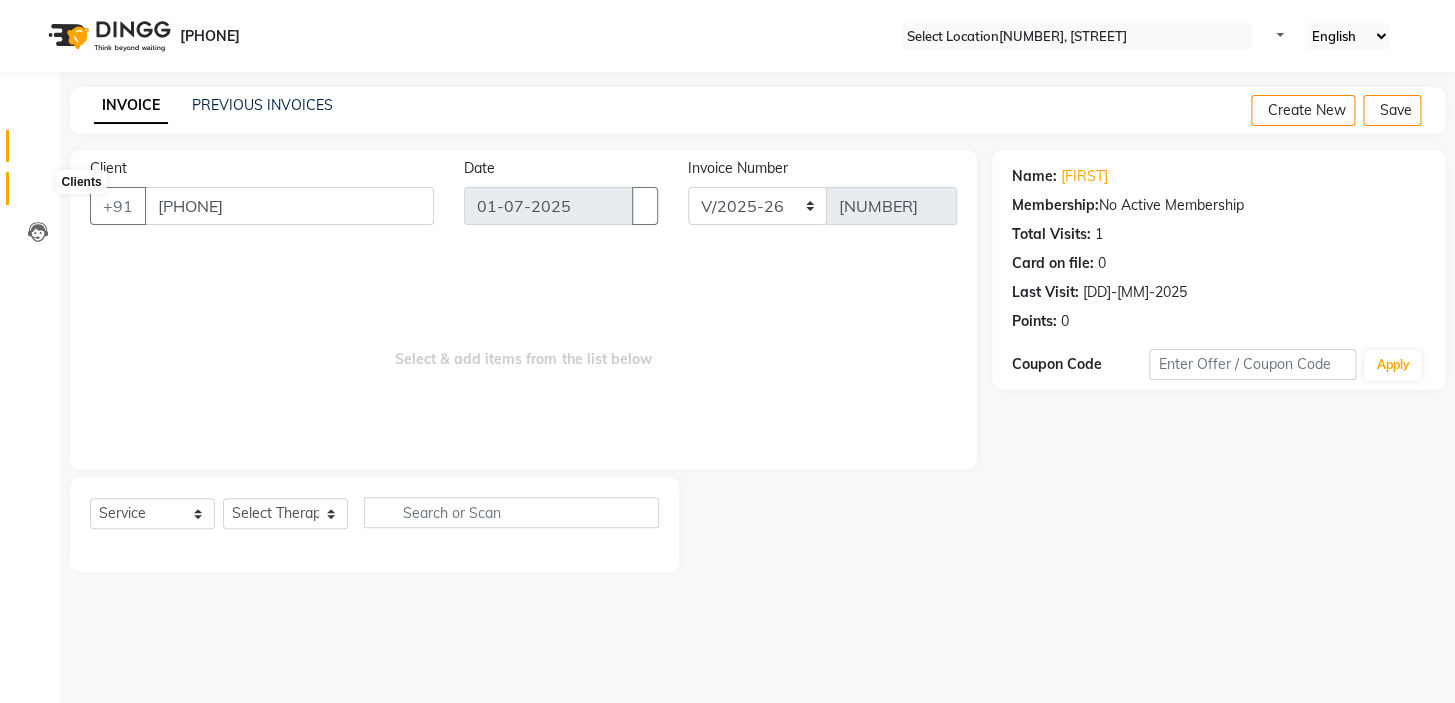click at bounding box center (37, 193) 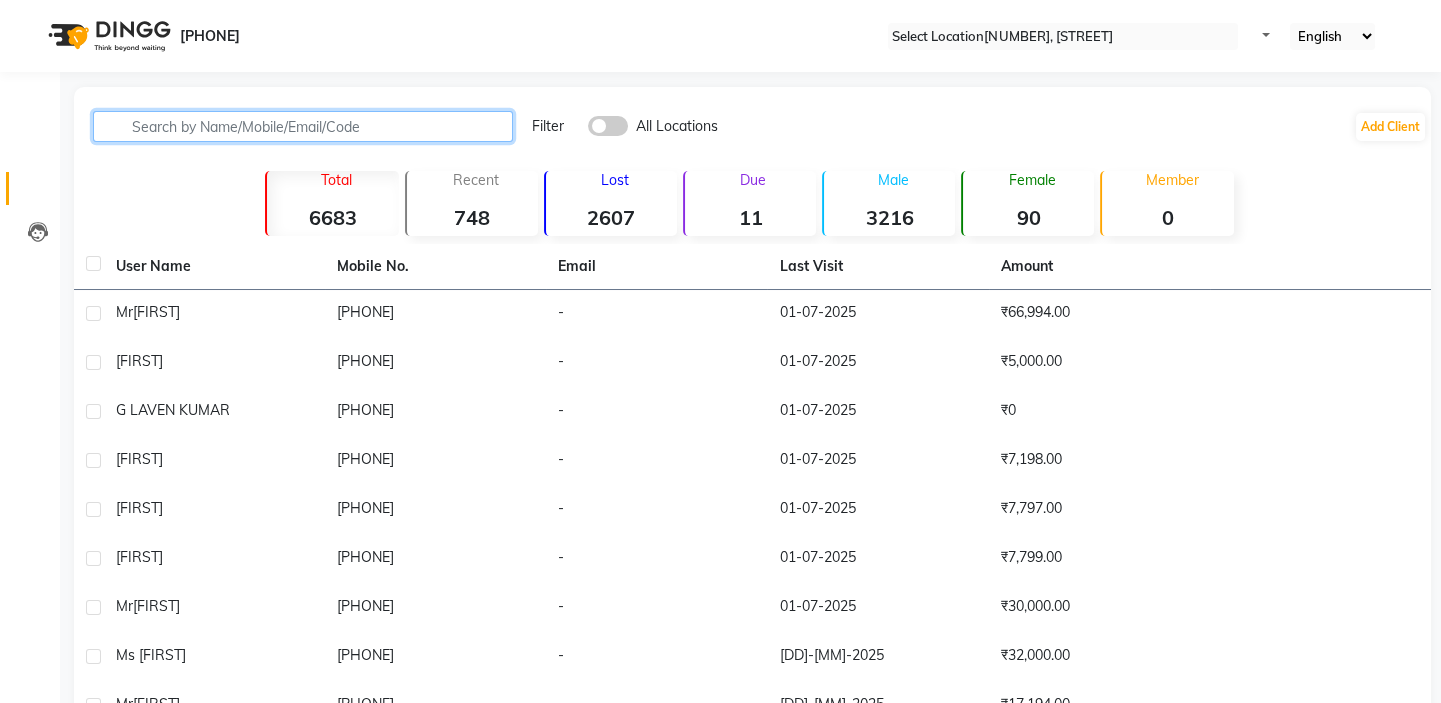 click at bounding box center [303, 126] 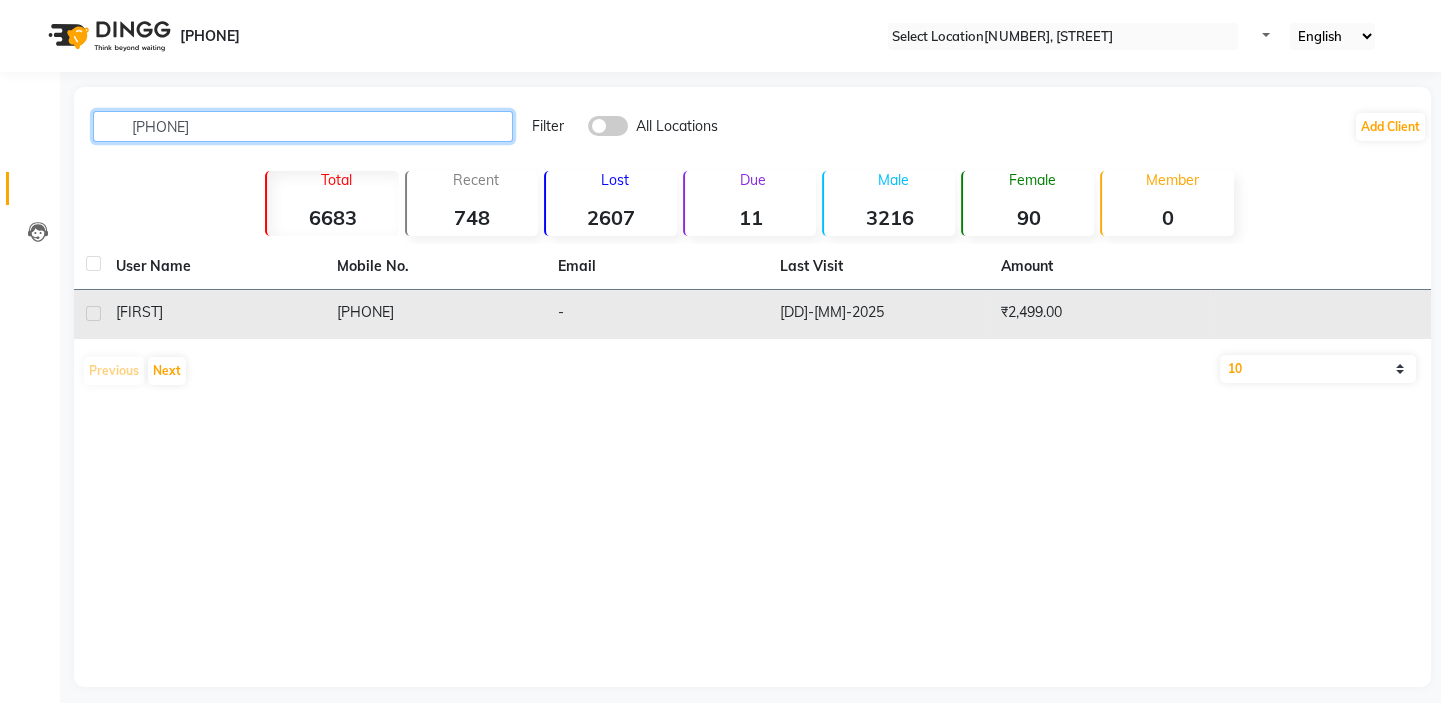 type on "[PHONE]" 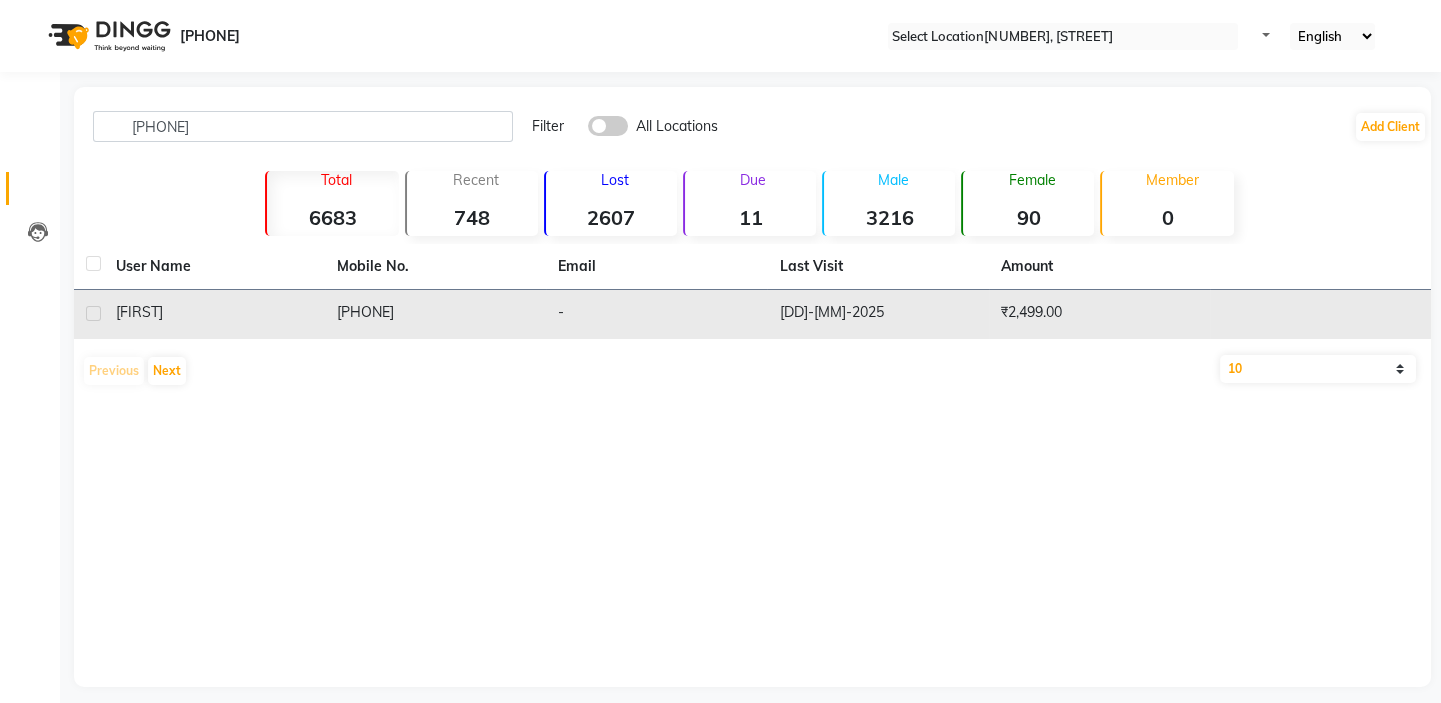 click on "[PHONE]" at bounding box center [435, 314] 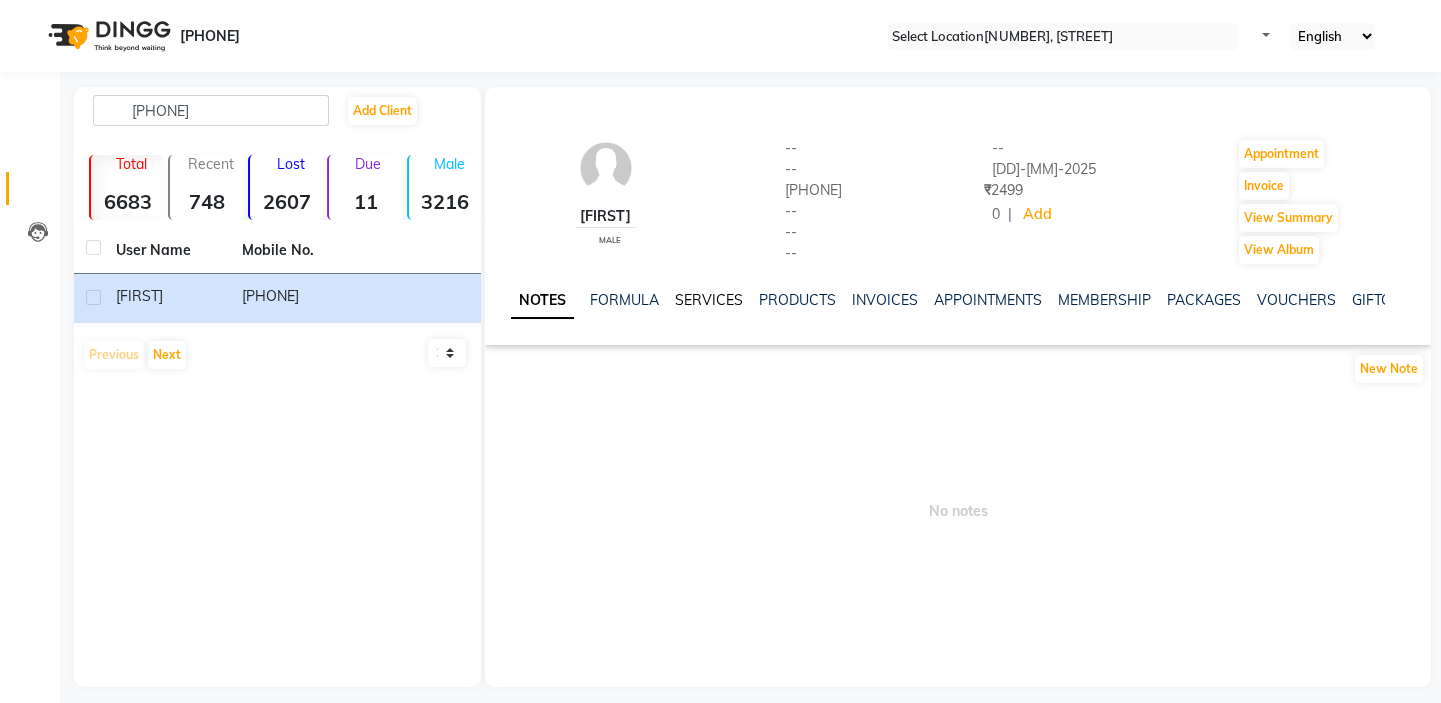 click on "SERVICES" at bounding box center [709, 300] 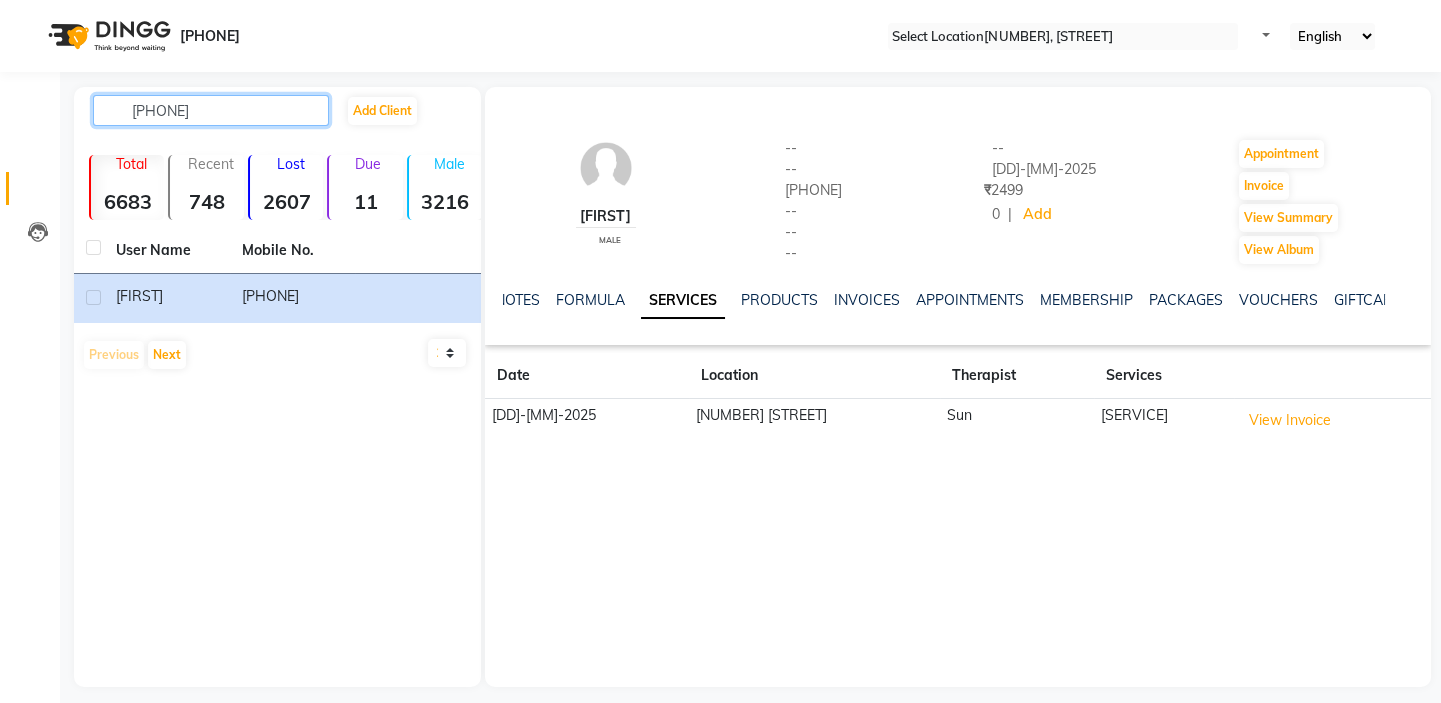 drag, startPoint x: 242, startPoint y: 108, endPoint x: 137, endPoint y: 106, distance: 105.01904 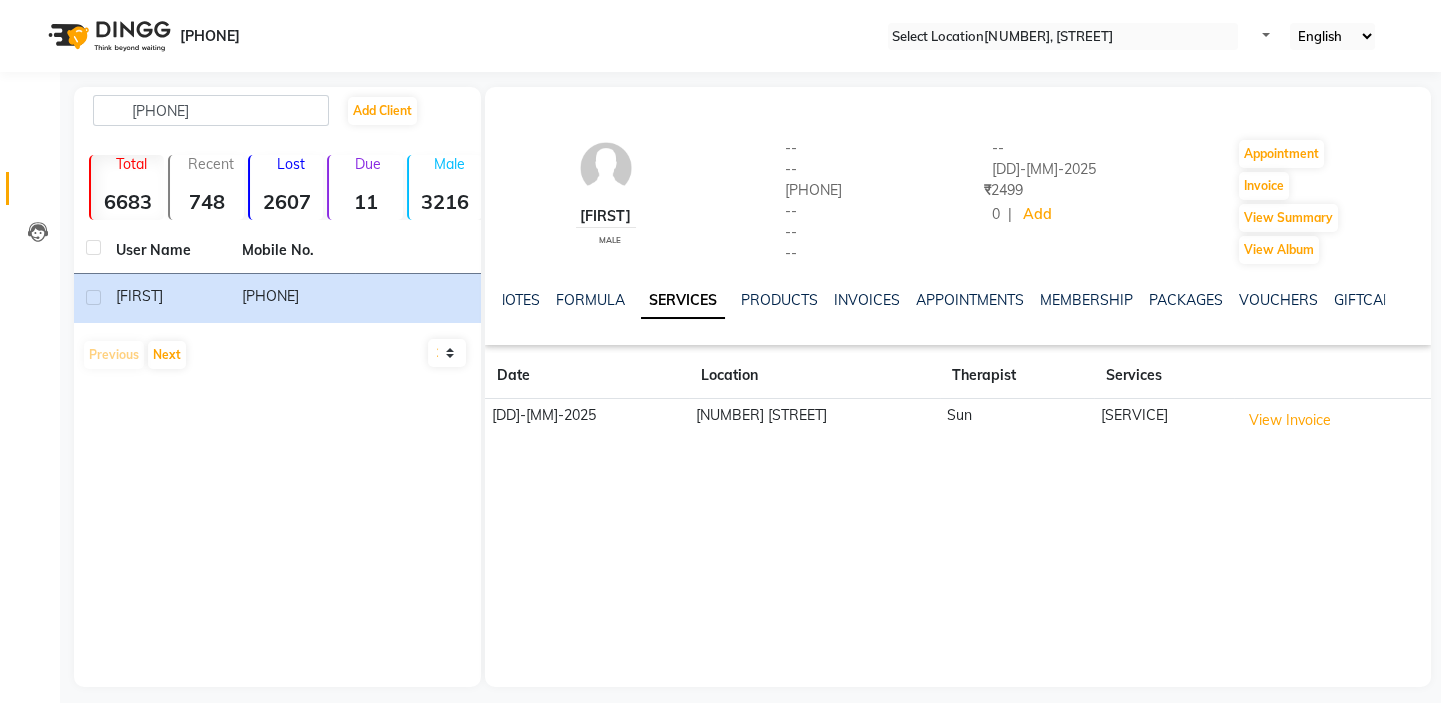 click on "User Name Mobile No. [FIRST]     [PHONE]   Previous   Next   10   50   100" at bounding box center [277, 387] 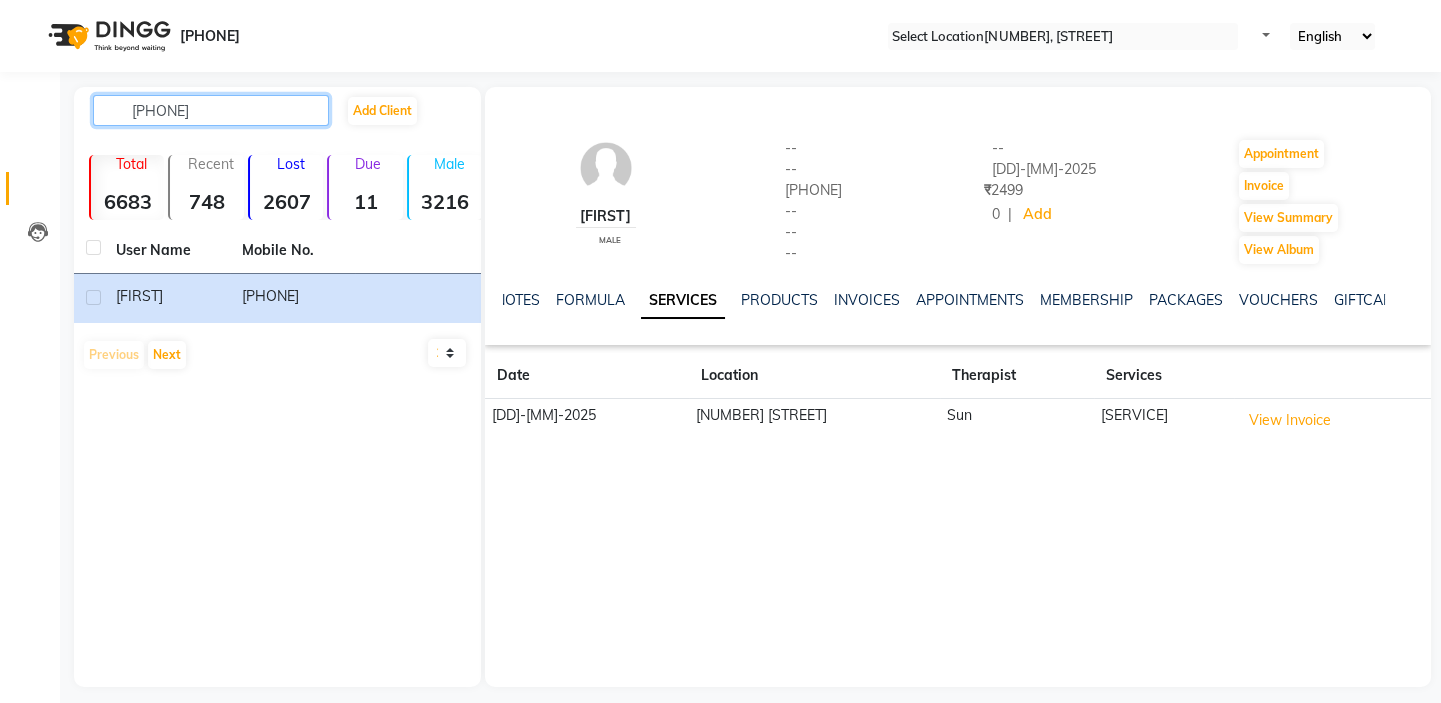 drag, startPoint x: 235, startPoint y: 113, endPoint x: 113, endPoint y: 97, distance: 123.04471 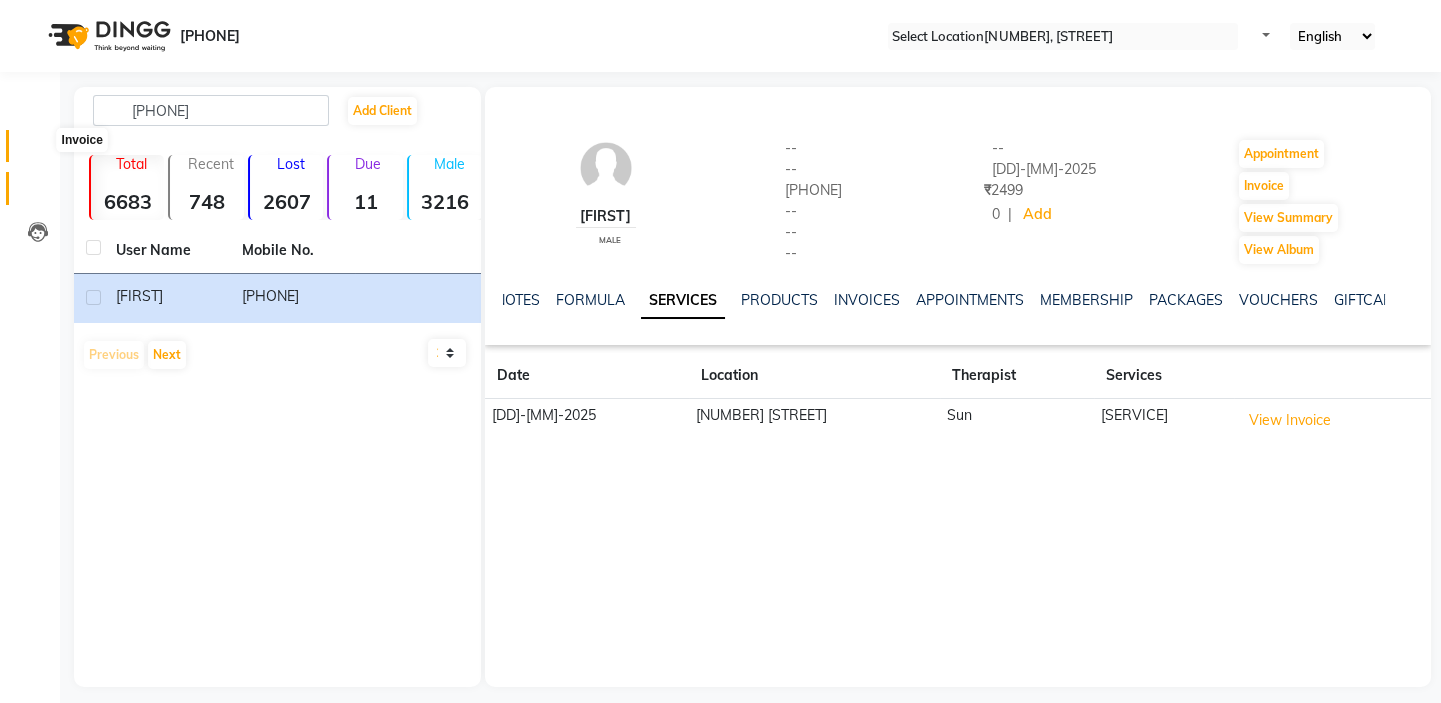 click at bounding box center [37, 151] 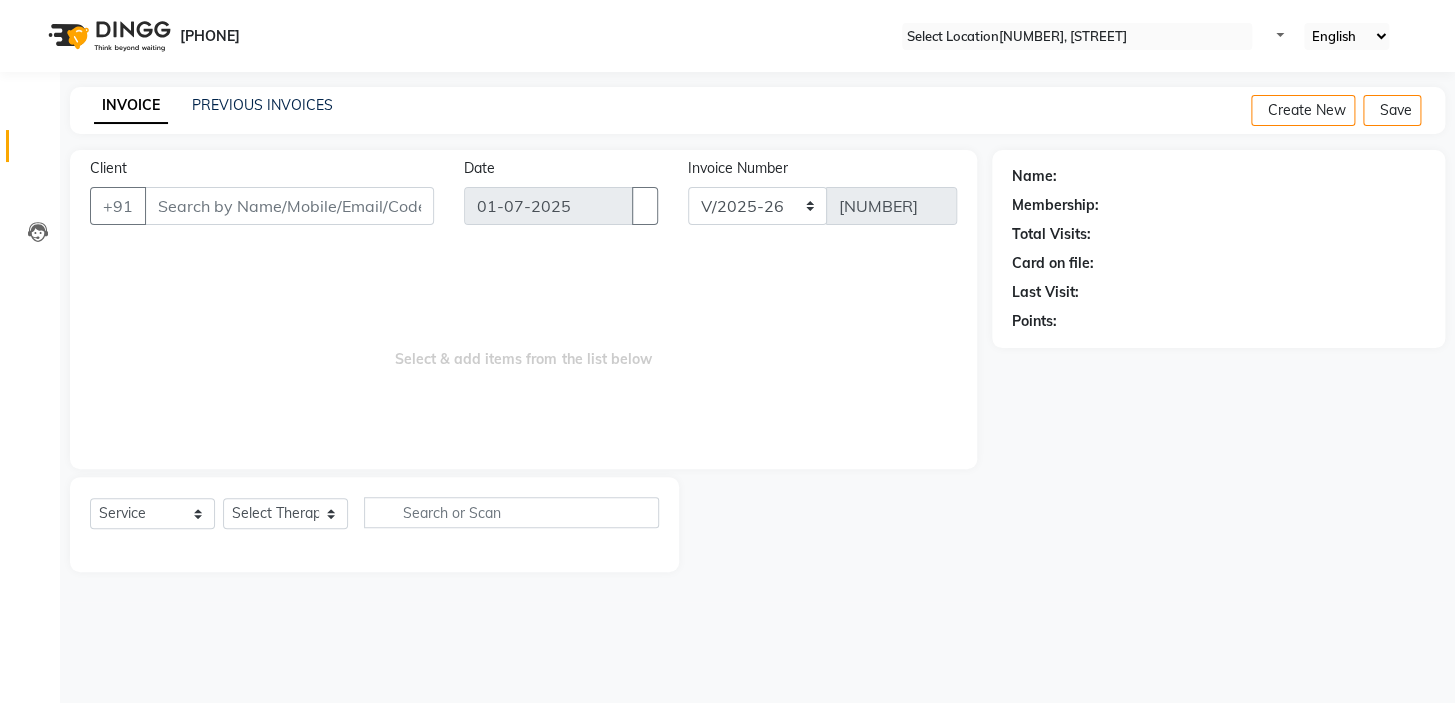 click on "Client" at bounding box center (289, 206) 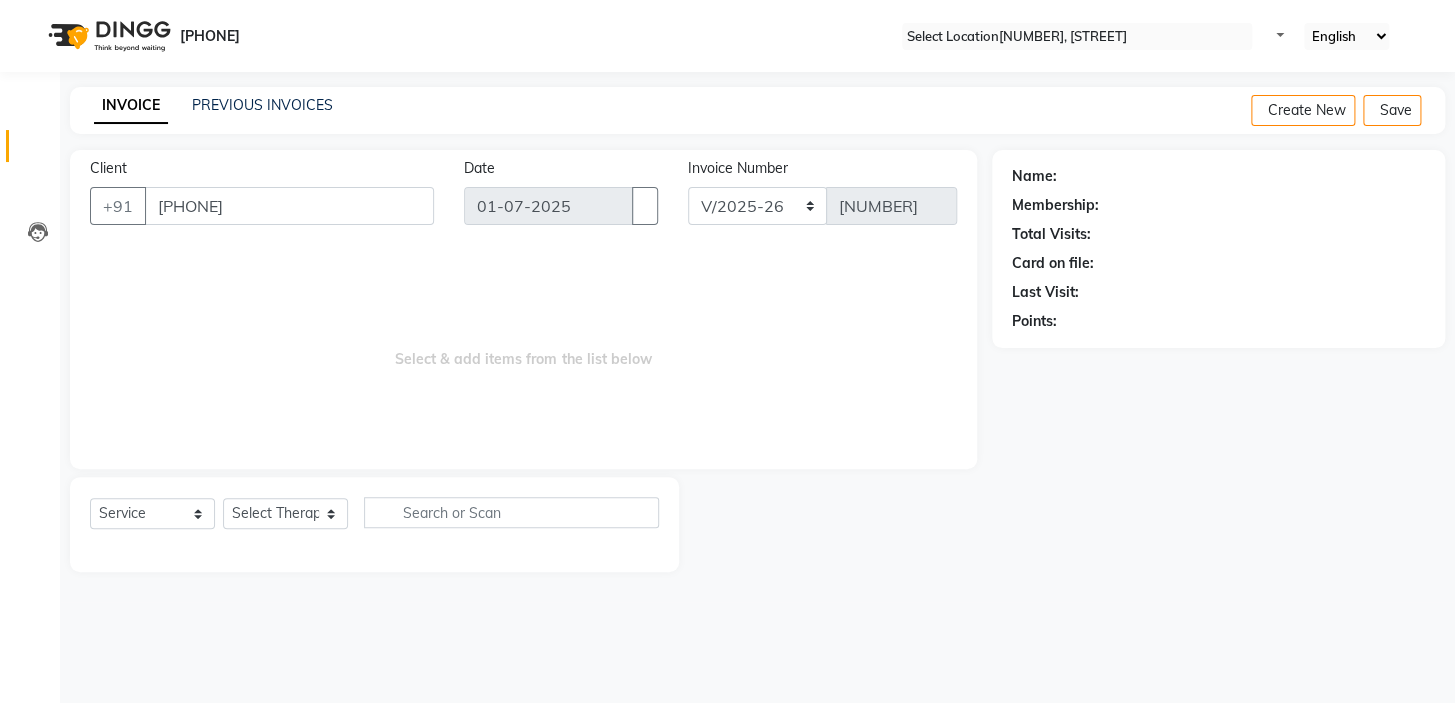 type on "[PHONE]" 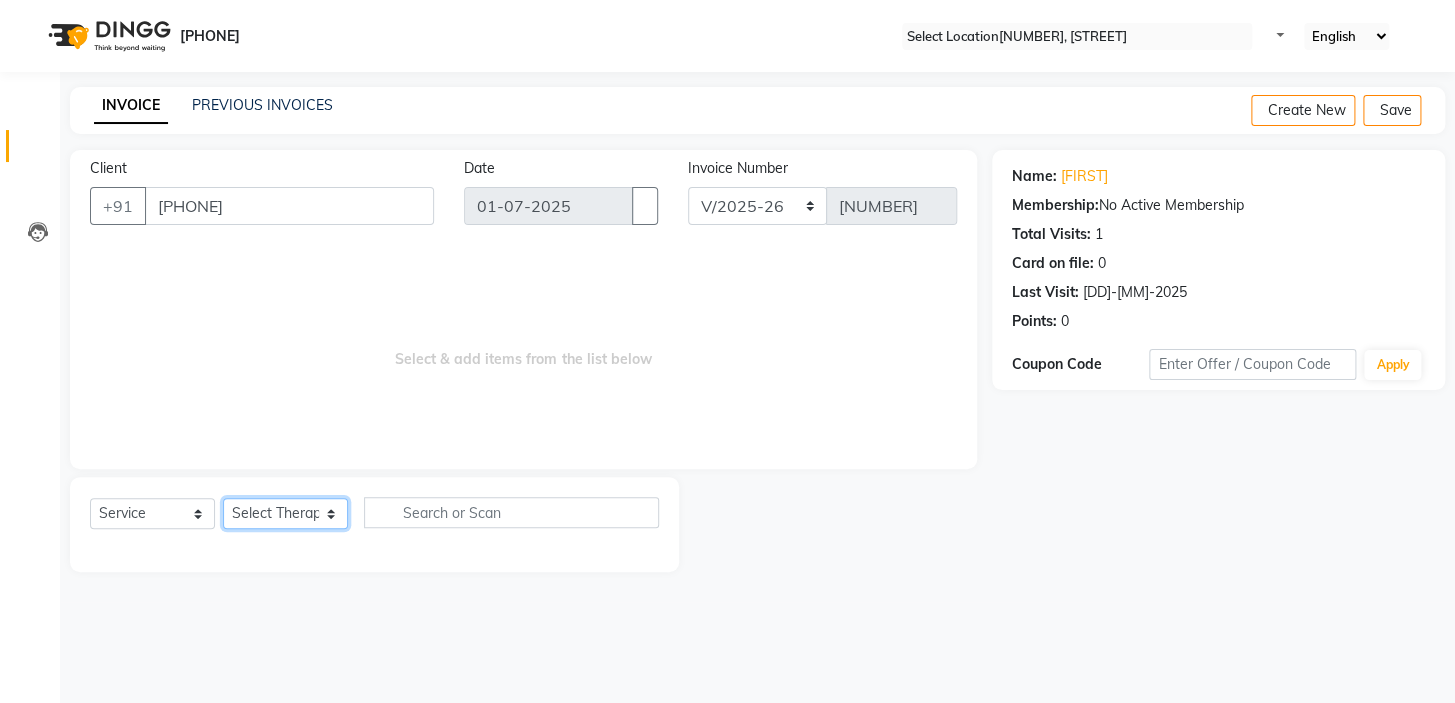 click on "Select Therapist [FIRST] [FIRST] ANNA [FIRST] [FIRST] [FIRST] [FIRST] [FIRST] [FIRST] [FIRST] [FIRST] [FIRST] [FIRST] [FIRST] [FIRST] [FIRST] [FIRST] [FIRST]" at bounding box center (285, 513) 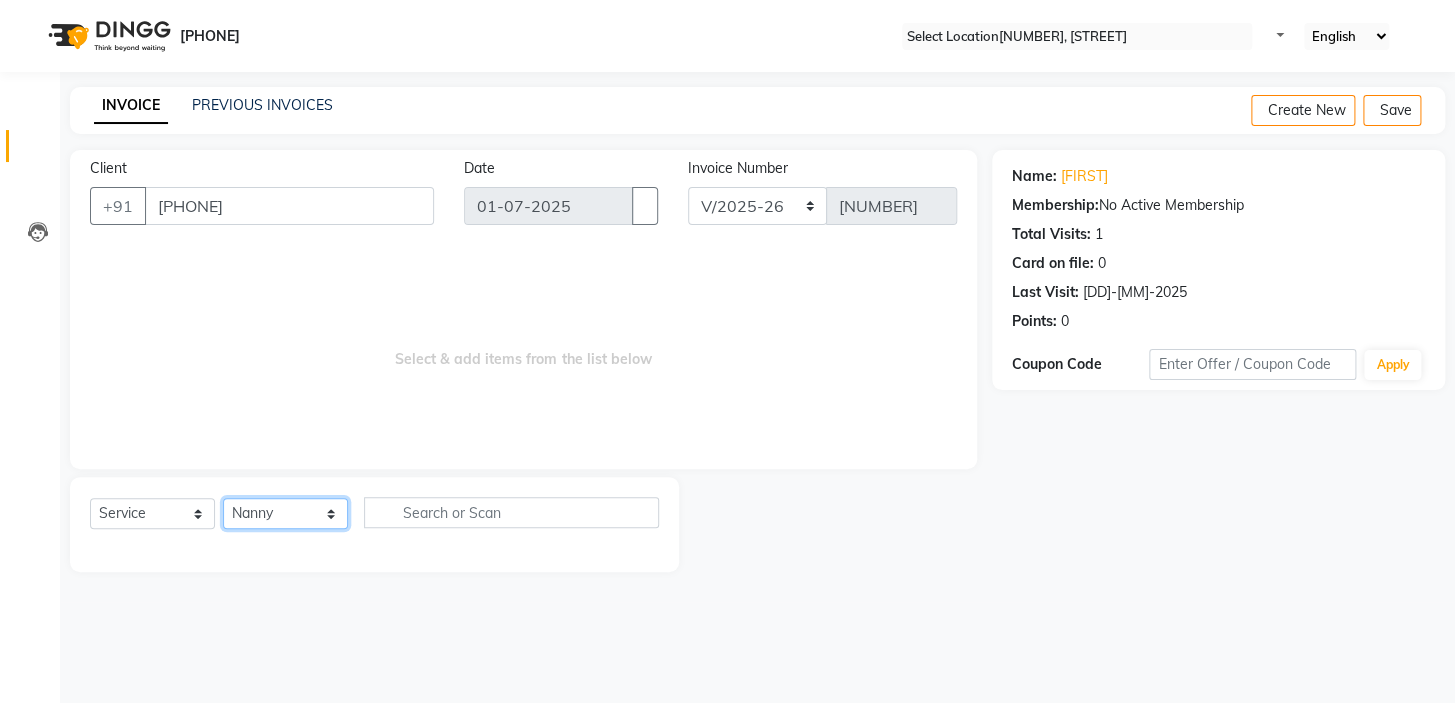 click on "Select Therapist [FIRST] [FIRST] ANNA [FIRST] [FIRST] [FIRST] [FIRST] [FIRST] [FIRST] [FIRST] [FIRST] [FIRST] [FIRST] [FIRST] [FIRST] [FIRST] [FIRST] [FIRST]" at bounding box center (285, 513) 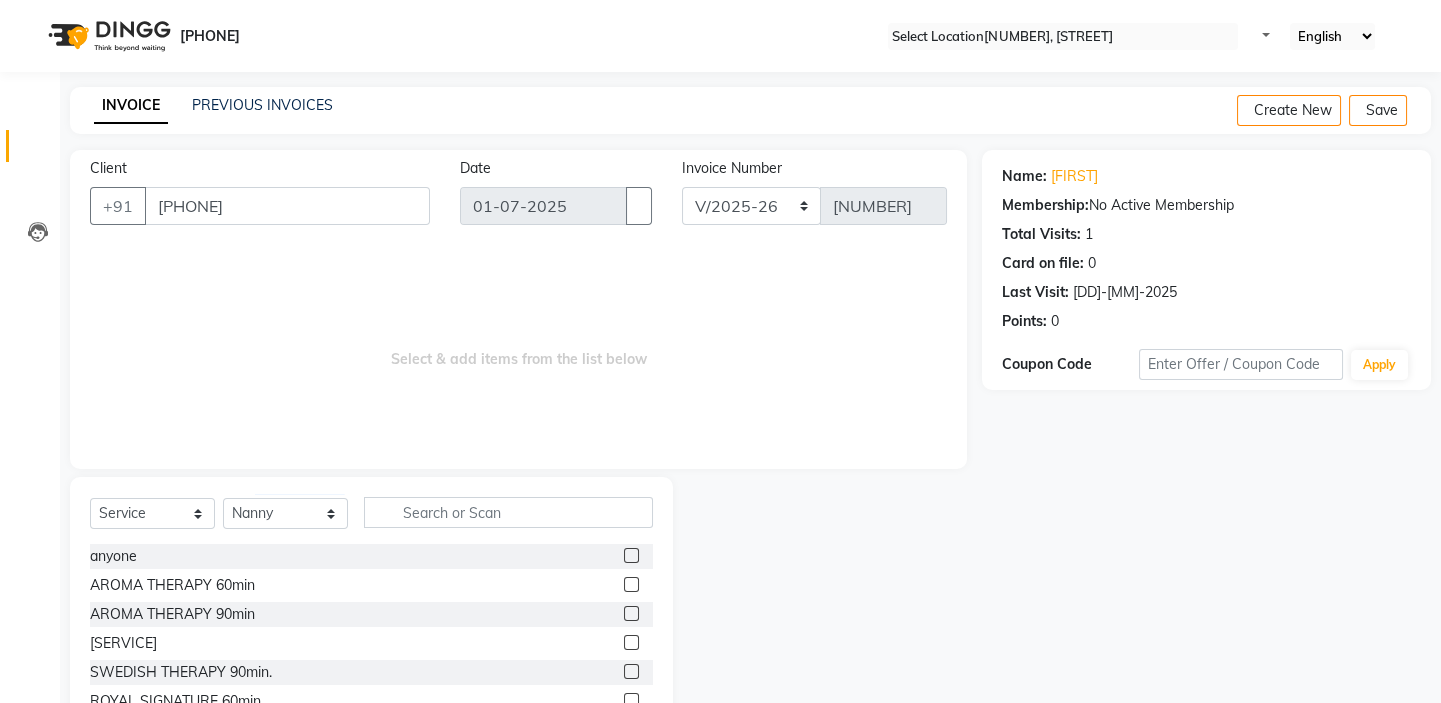 click at bounding box center [631, 642] 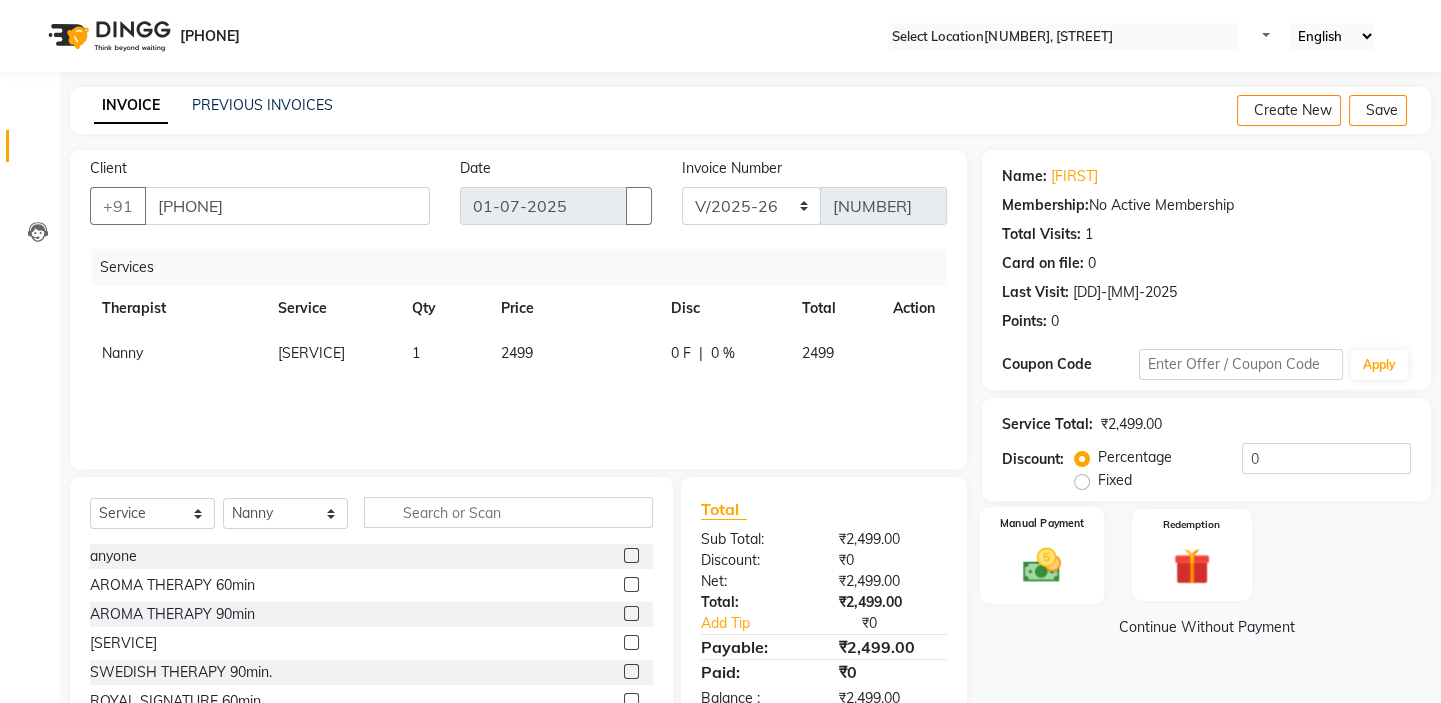 click at bounding box center (1042, 565) 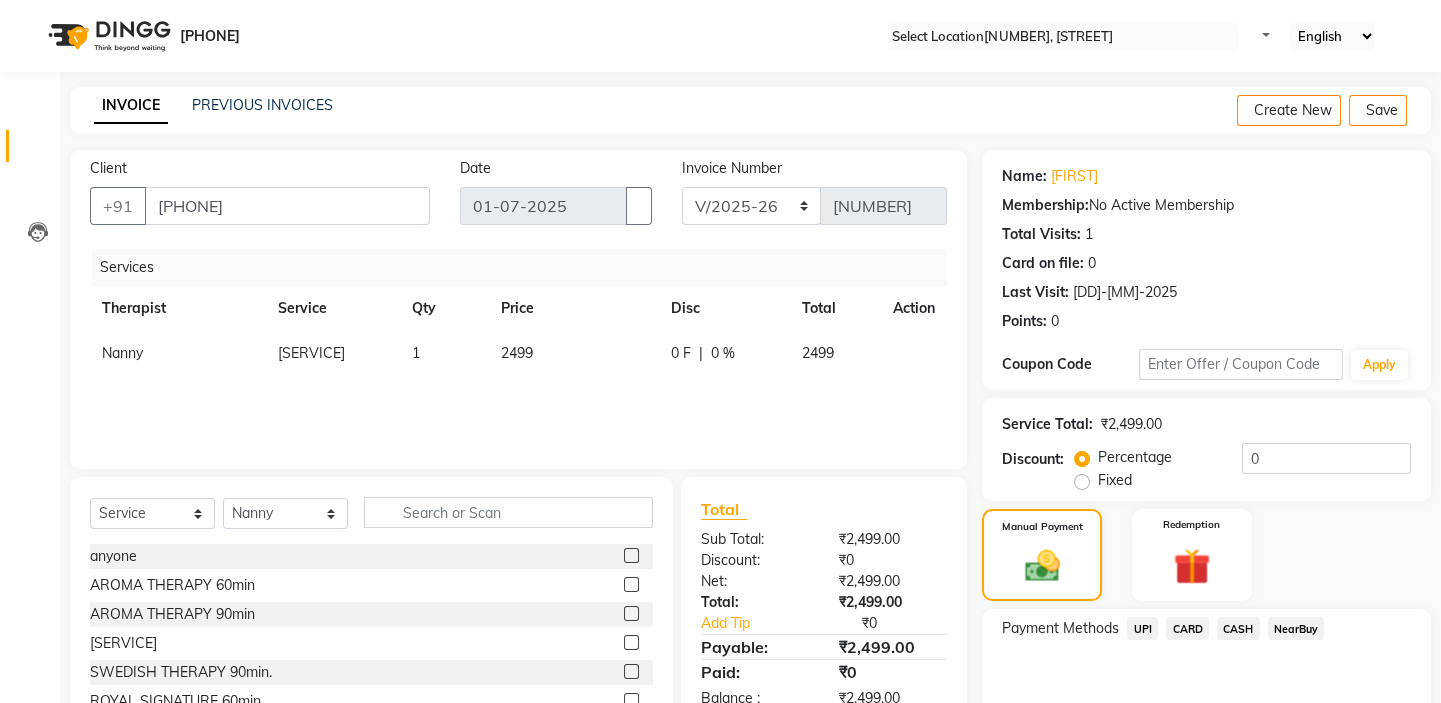 click on "CASH" at bounding box center [1142, 628] 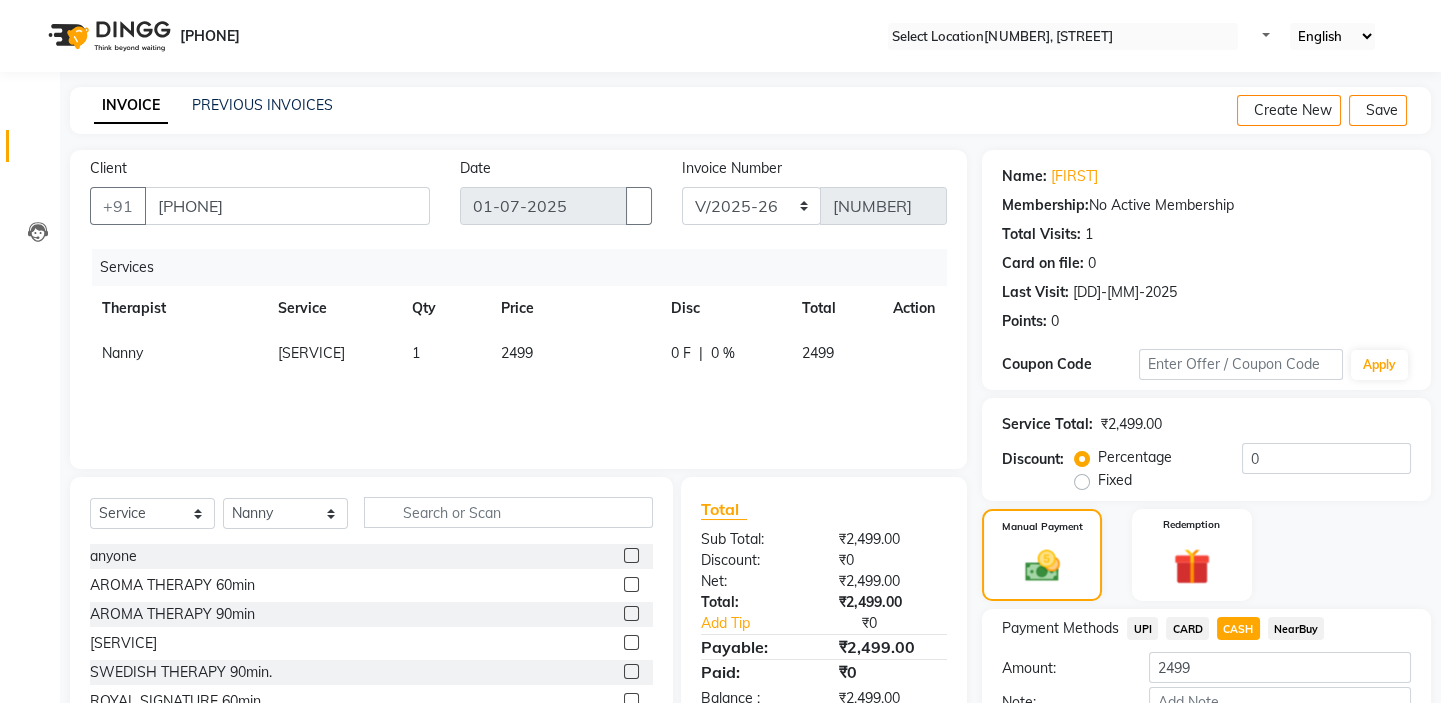 scroll, scrollTop: 133, scrollLeft: 0, axis: vertical 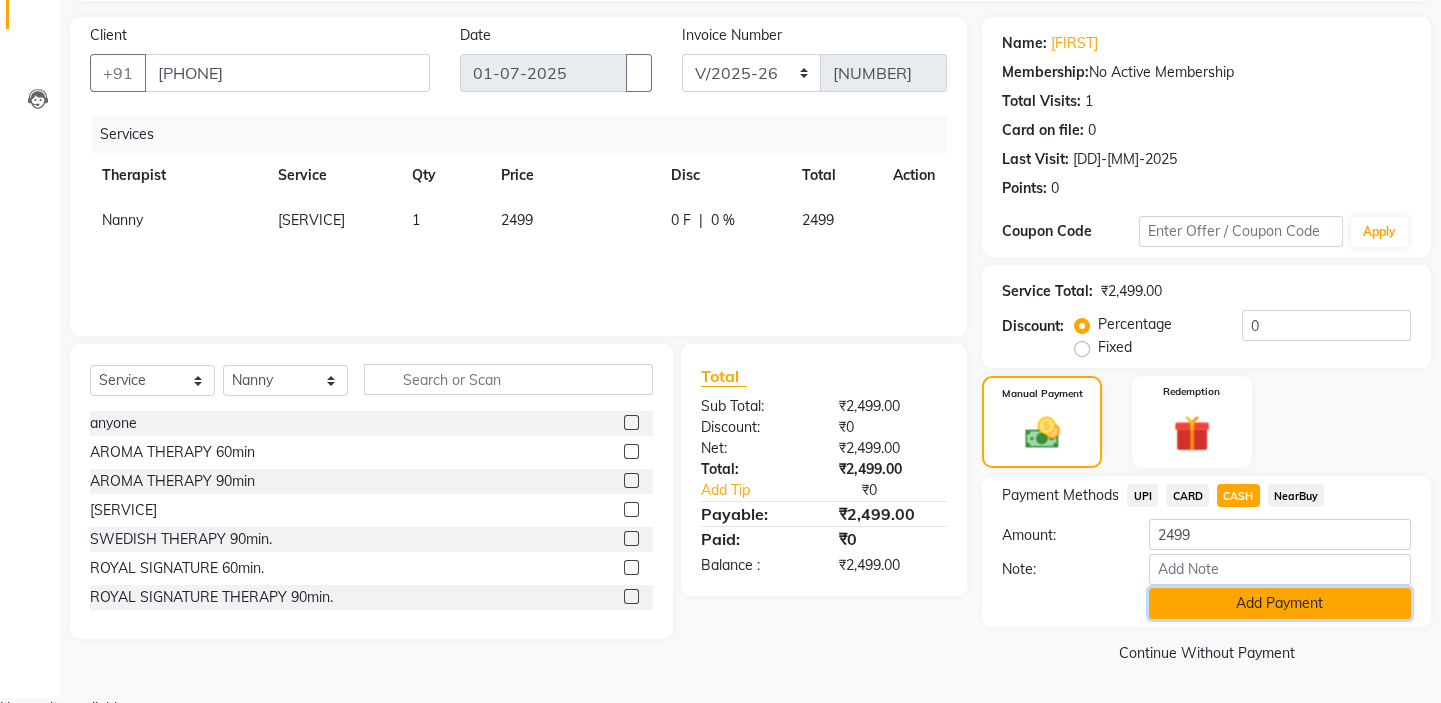 click on "Add Payment" at bounding box center (1280, 603) 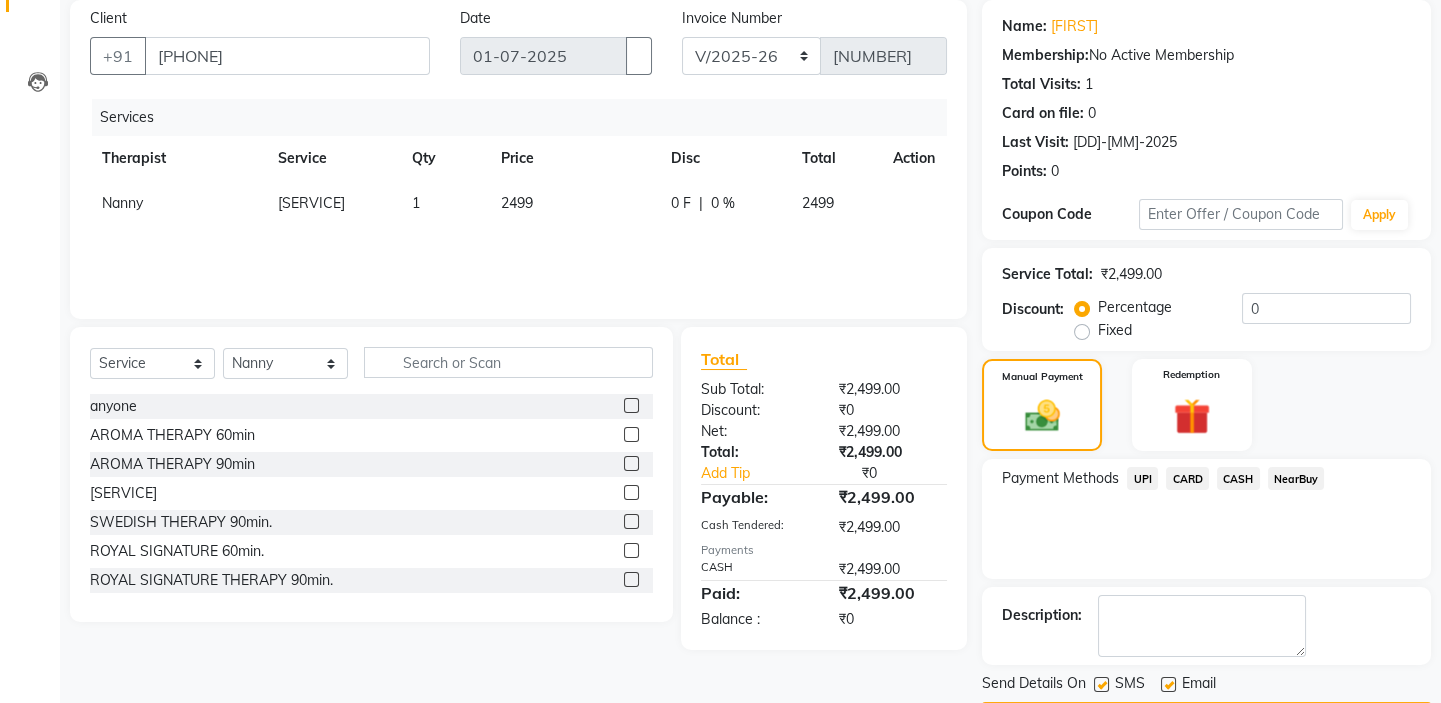 scroll, scrollTop: 216, scrollLeft: 0, axis: vertical 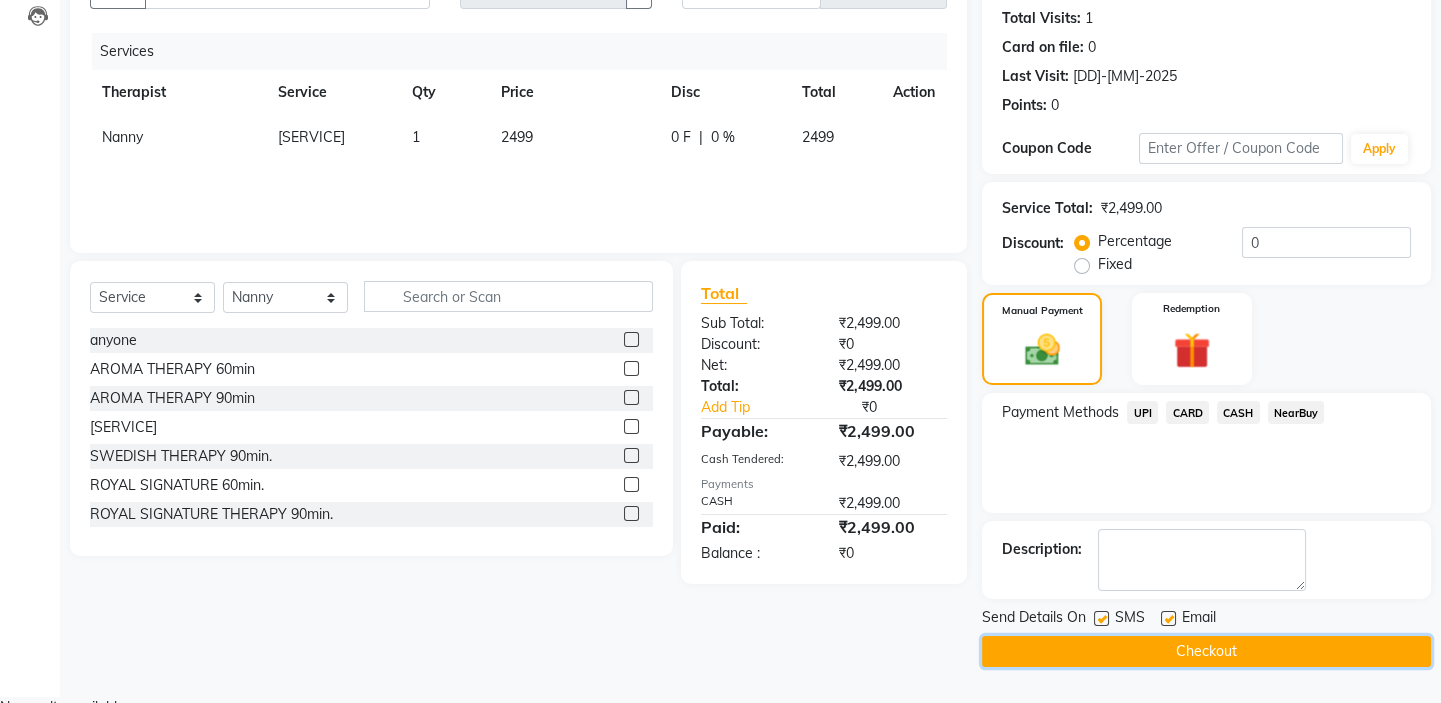 click on "Checkout" at bounding box center (1206, 651) 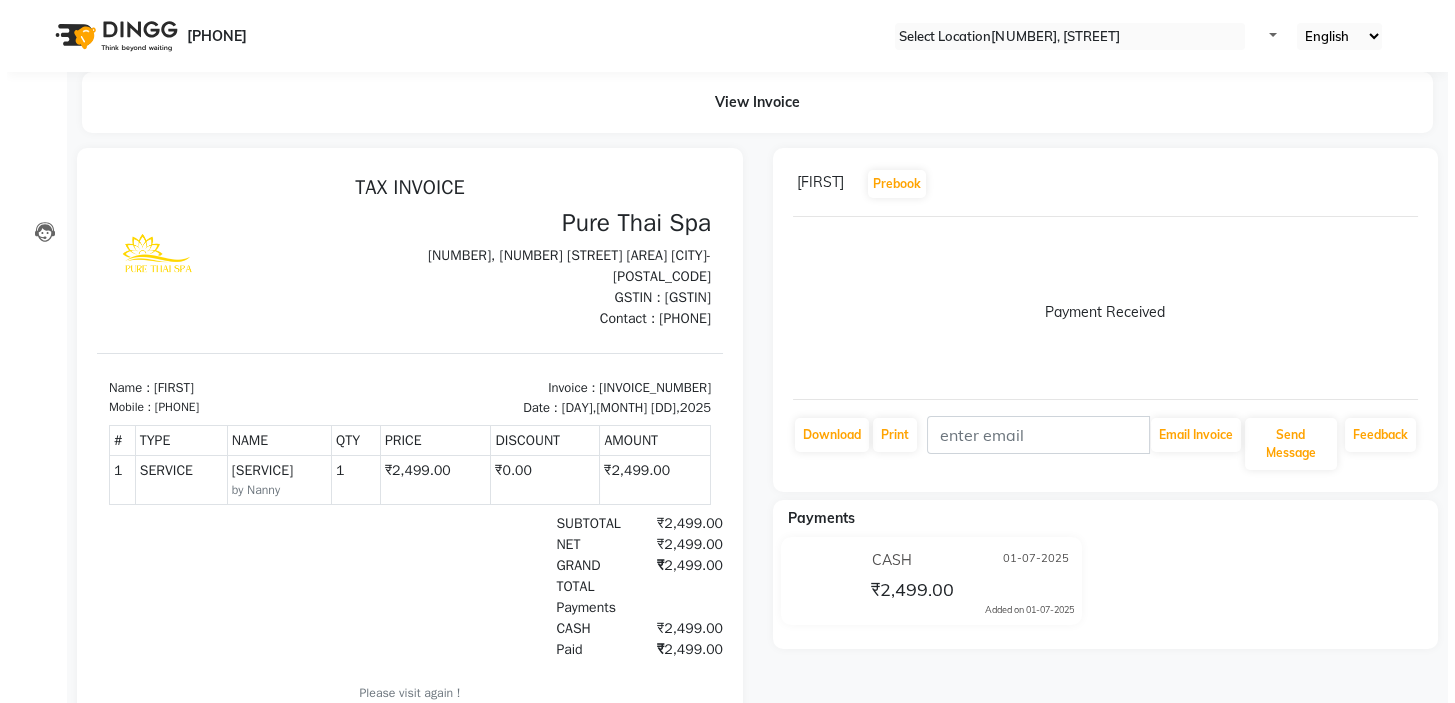 scroll, scrollTop: 0, scrollLeft: 0, axis: both 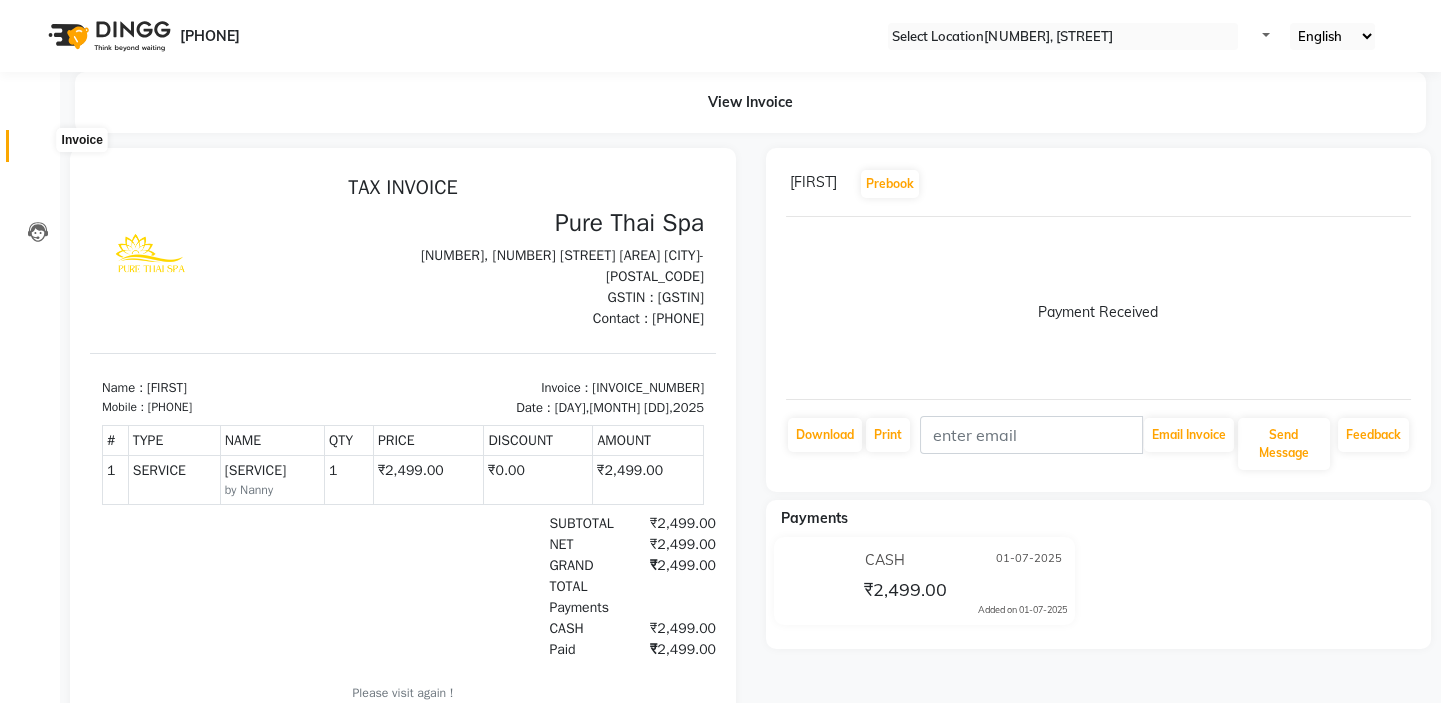 click at bounding box center (37, 151) 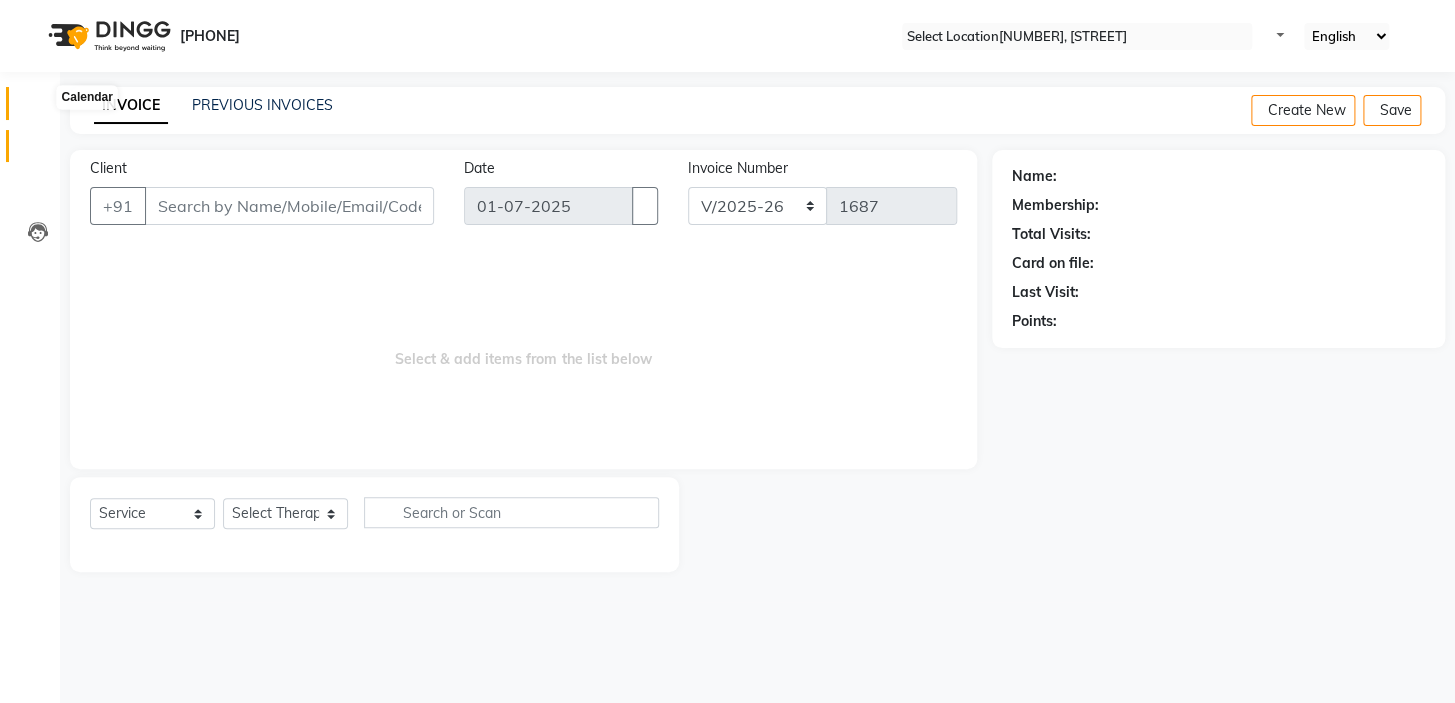drag, startPoint x: 46, startPoint y: 106, endPoint x: 59, endPoint y: 105, distance: 13.038404 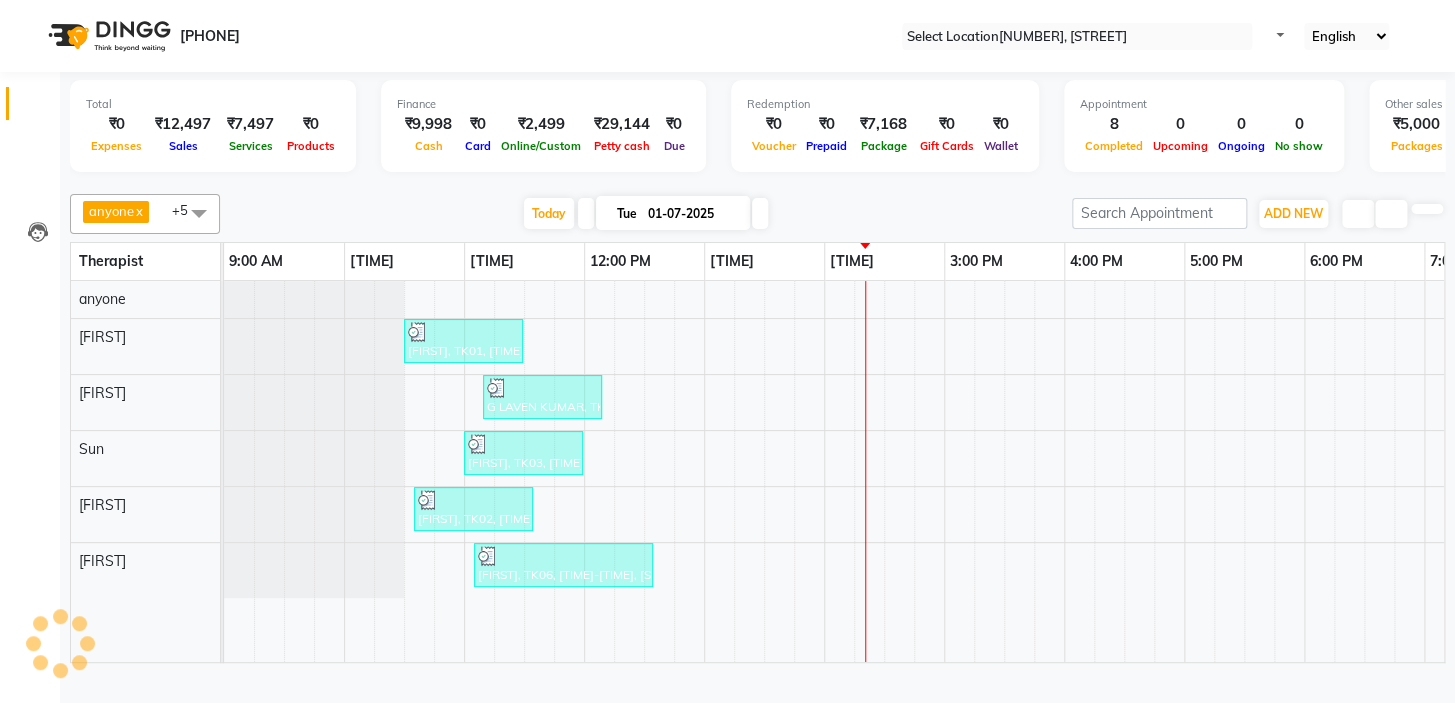 scroll, scrollTop: 0, scrollLeft: 0, axis: both 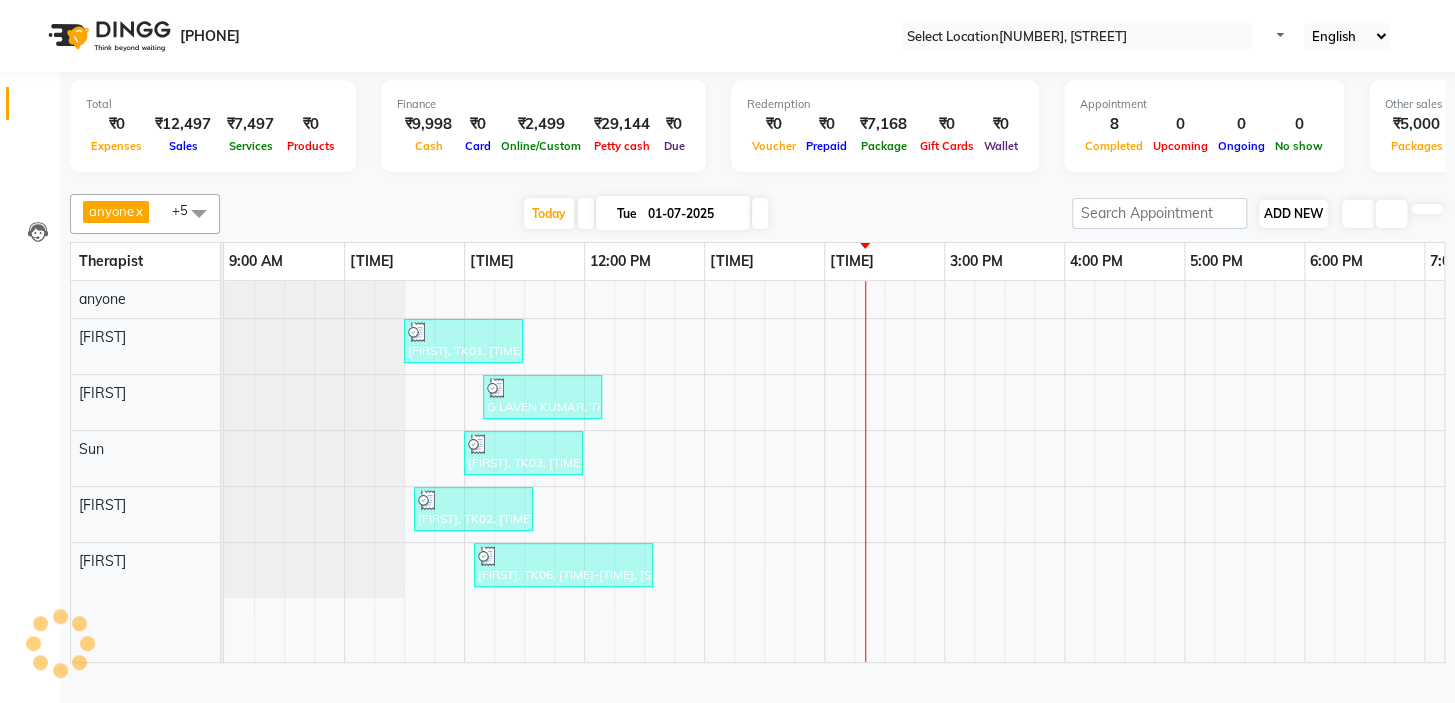 click on "ADD NEW Toggle Dropdown" at bounding box center [1293, 214] 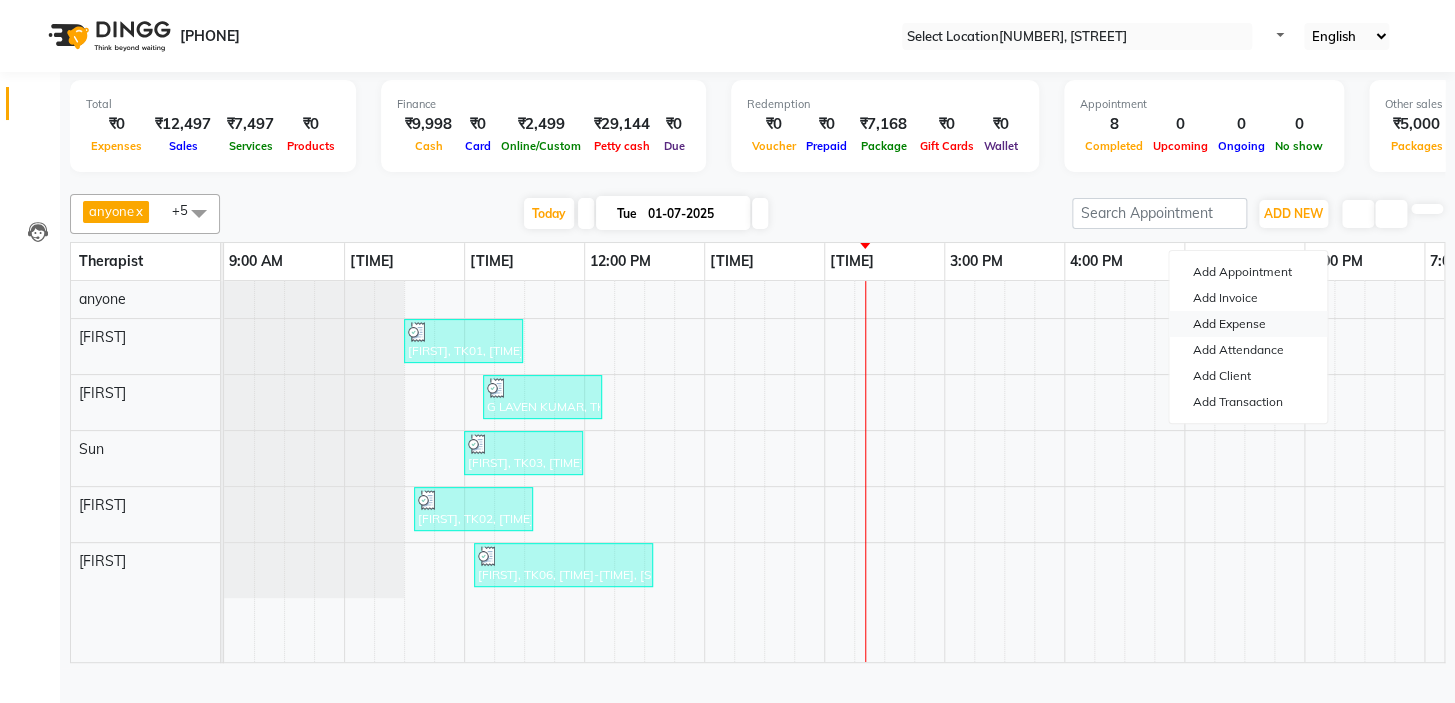 click on "Add Expense" at bounding box center (1248, 324) 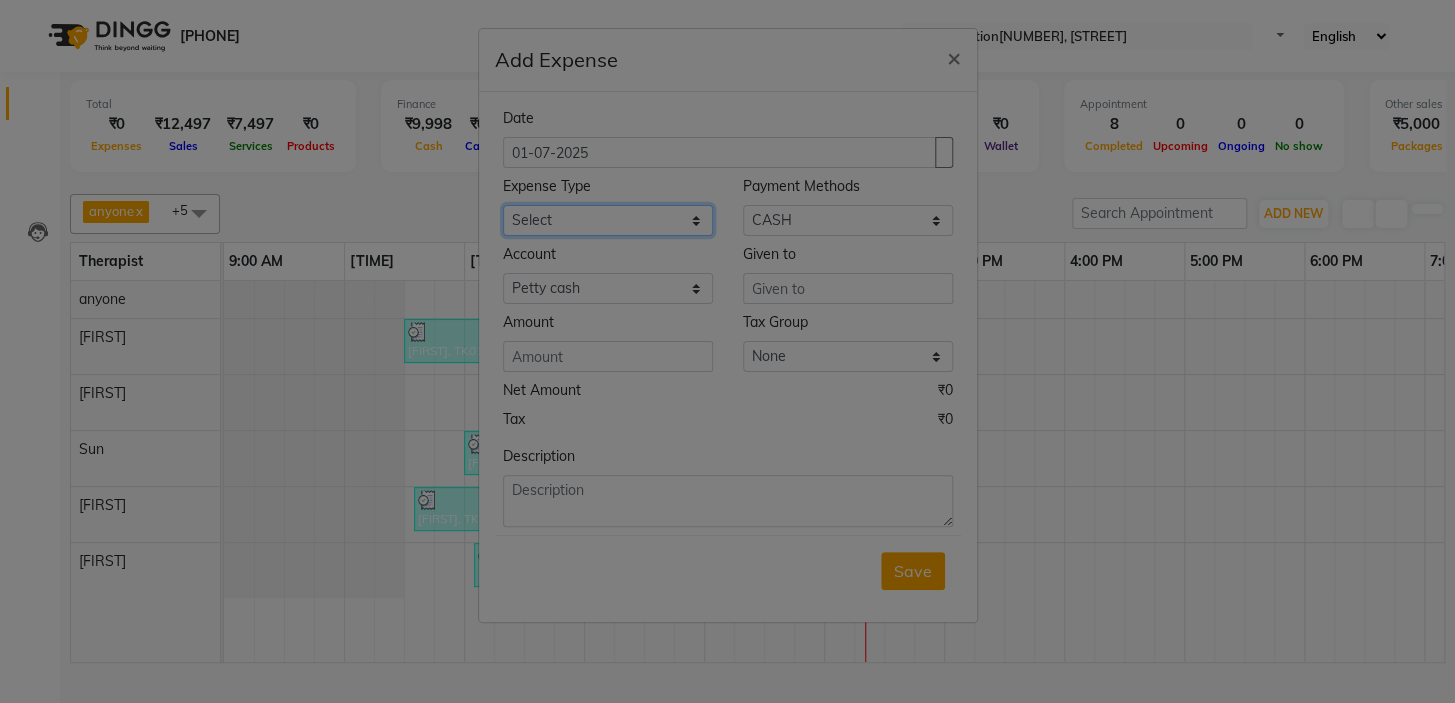 click on "Select Bank charges Cleaning and products Donation Electric and water charge Incentive Laundry Maintenance MAMU FEES Marketing Other P and L Recharge Salary SHOP Product Shop Puja Shop Rent Staff Rent Staff Room Rent and Exp TAX and Fee Tea & Refreshment" at bounding box center [608, 220] 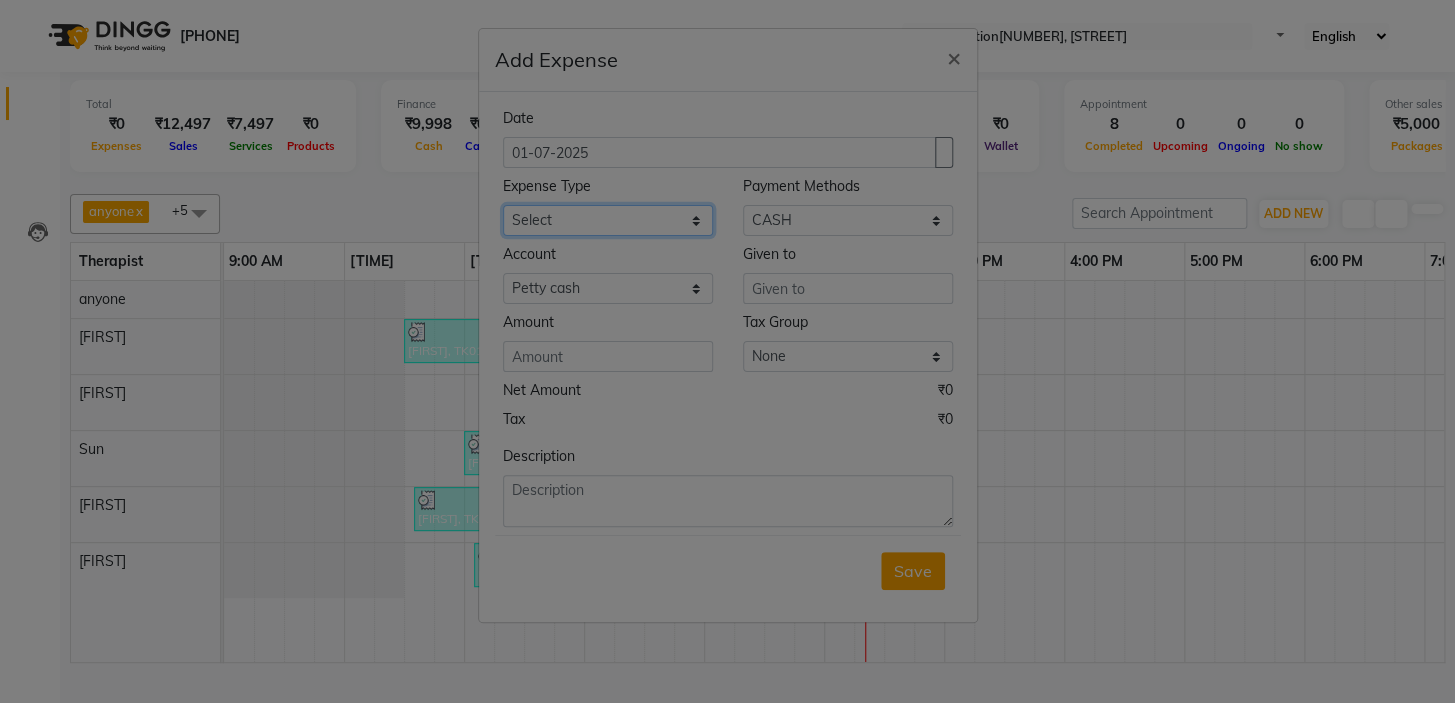 select on "10836" 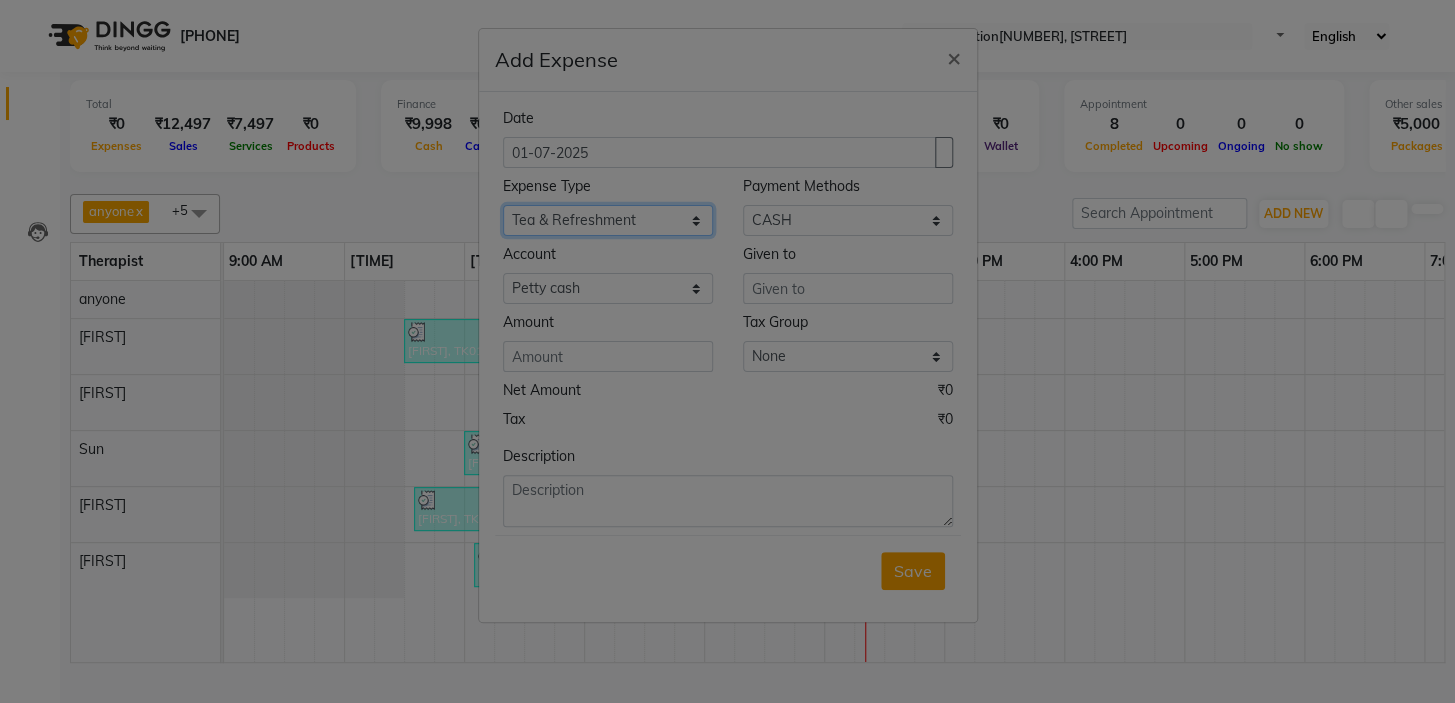 click on "Select Bank charges Cleaning and products Donation Electric and water charge Incentive Laundry Maintenance MAMU FEES Marketing Other P and L Recharge Salary SHOP Product Shop Puja Shop Rent Staff Rent Staff Room Rent and Exp TAX and Fee Tea & Refreshment" at bounding box center (608, 220) 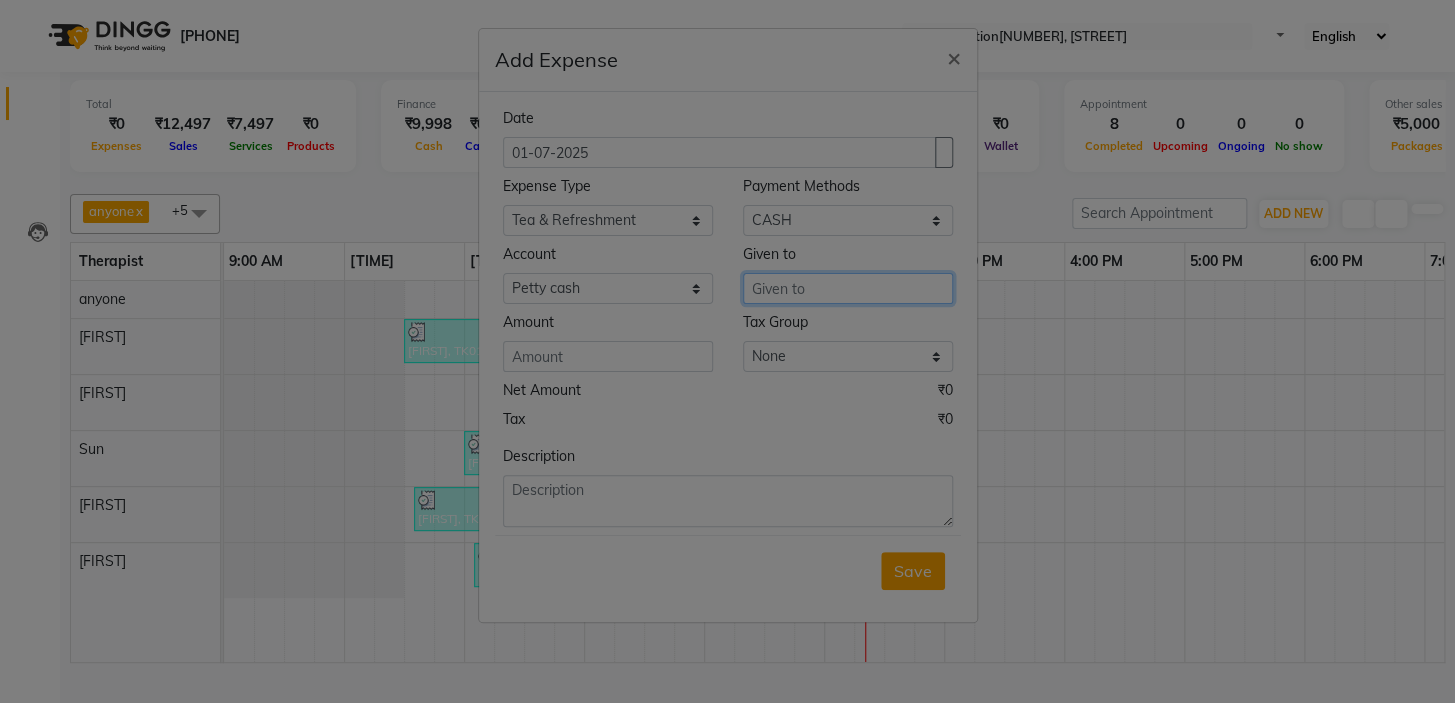 click at bounding box center [848, 288] 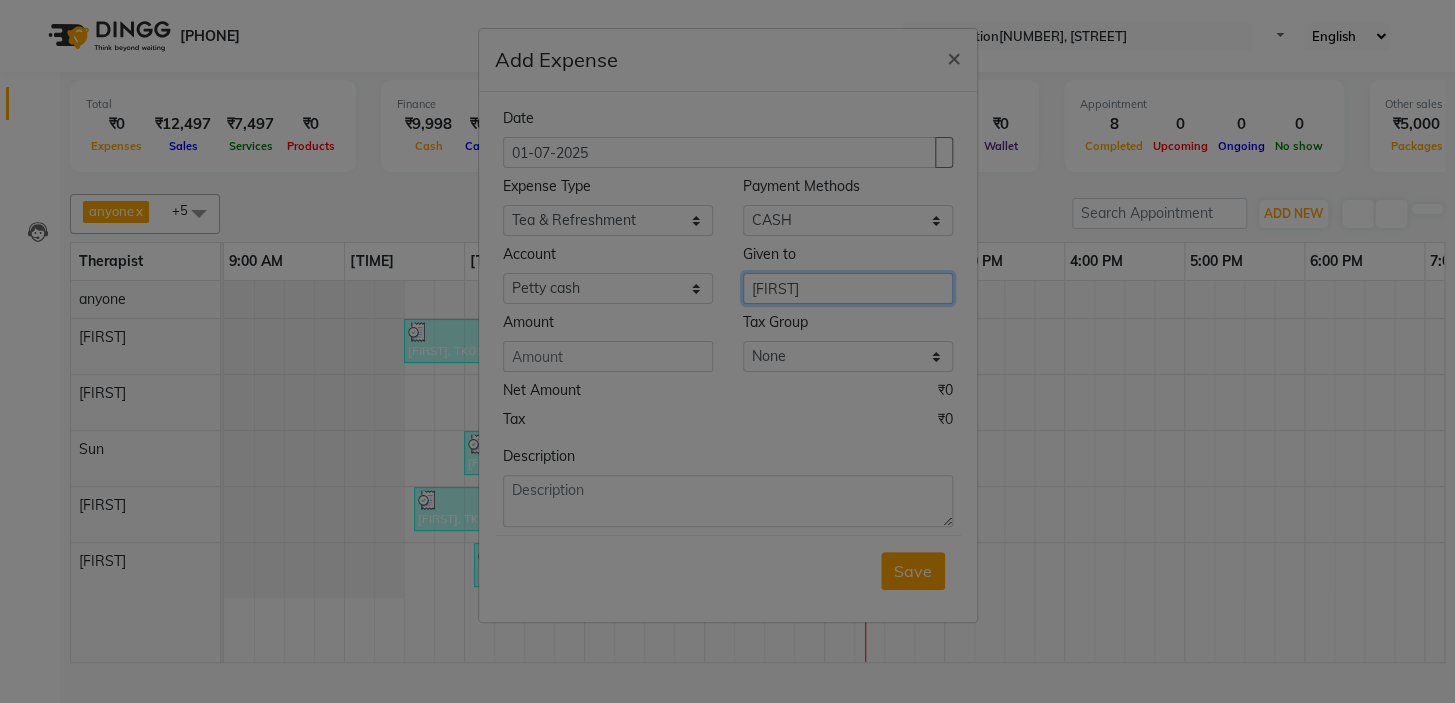 type on "[FIRST]" 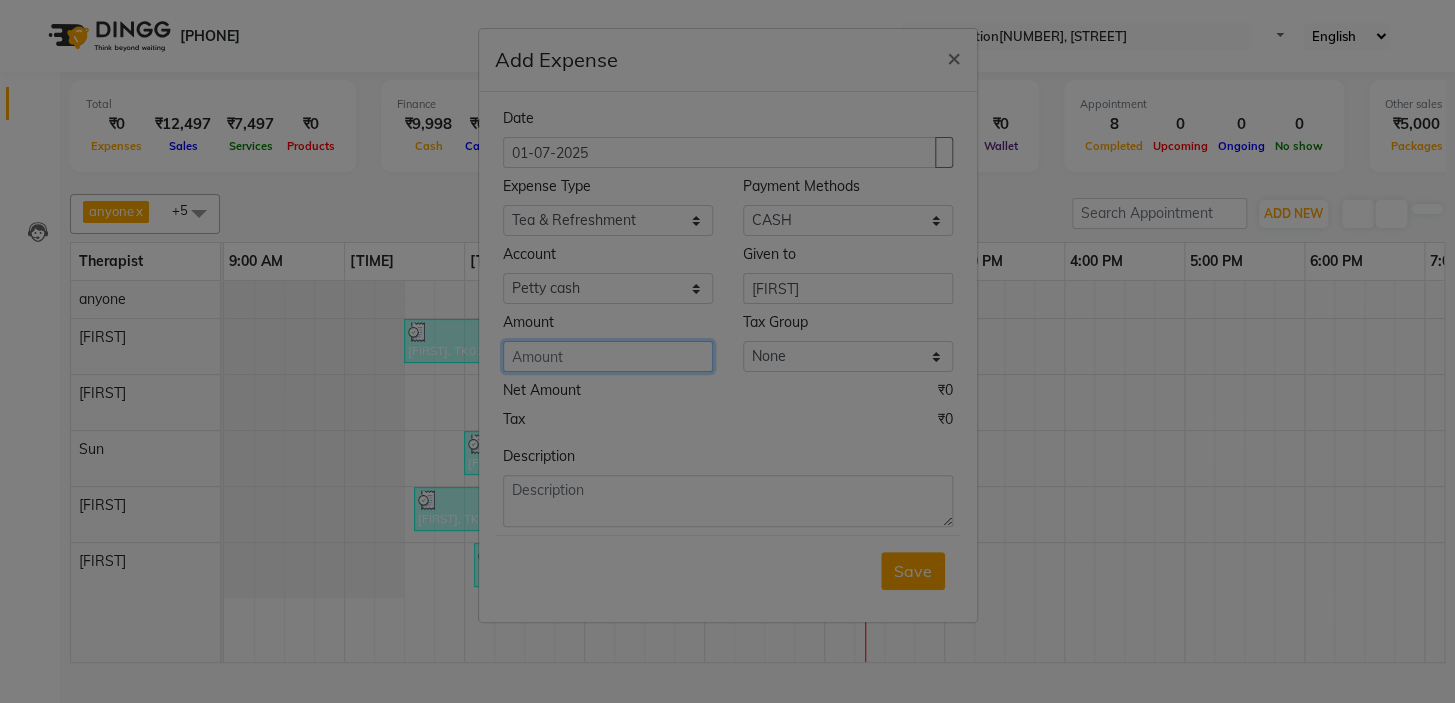 click at bounding box center [608, 356] 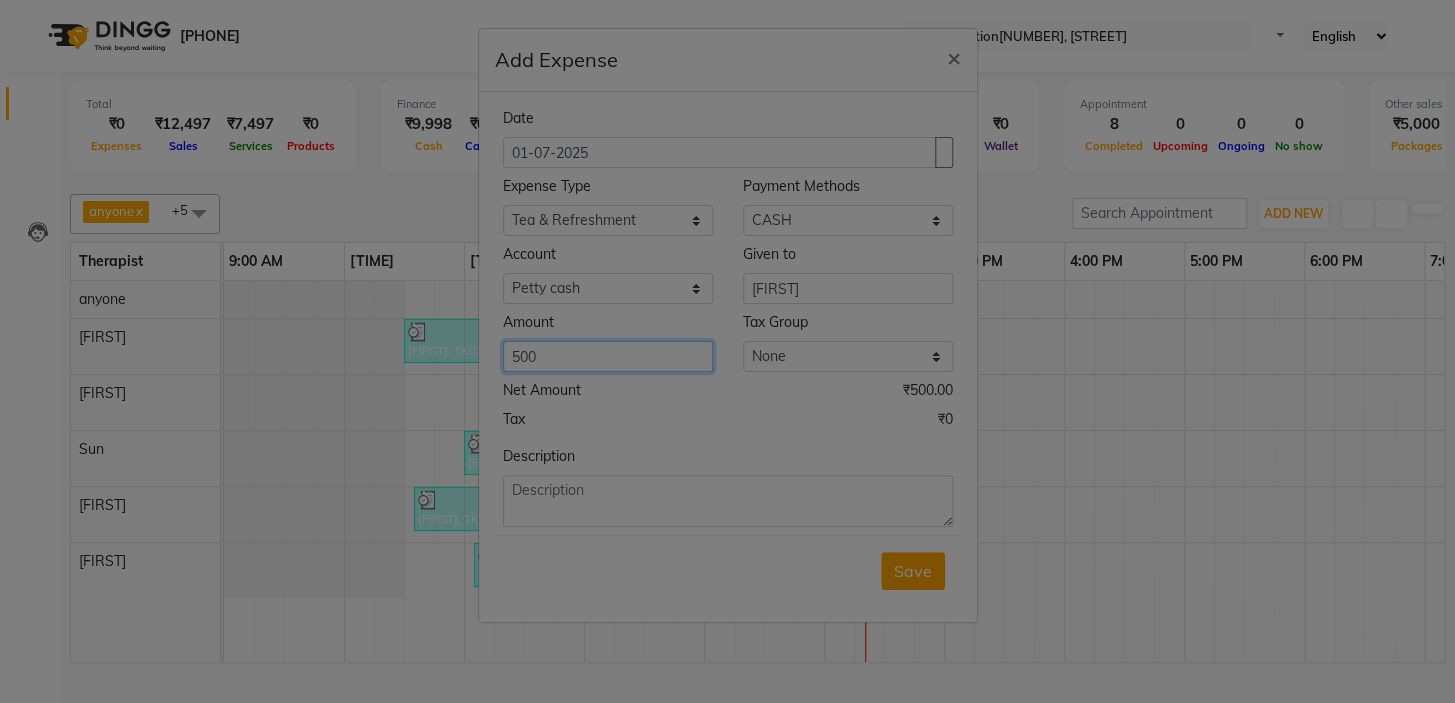 type on "500" 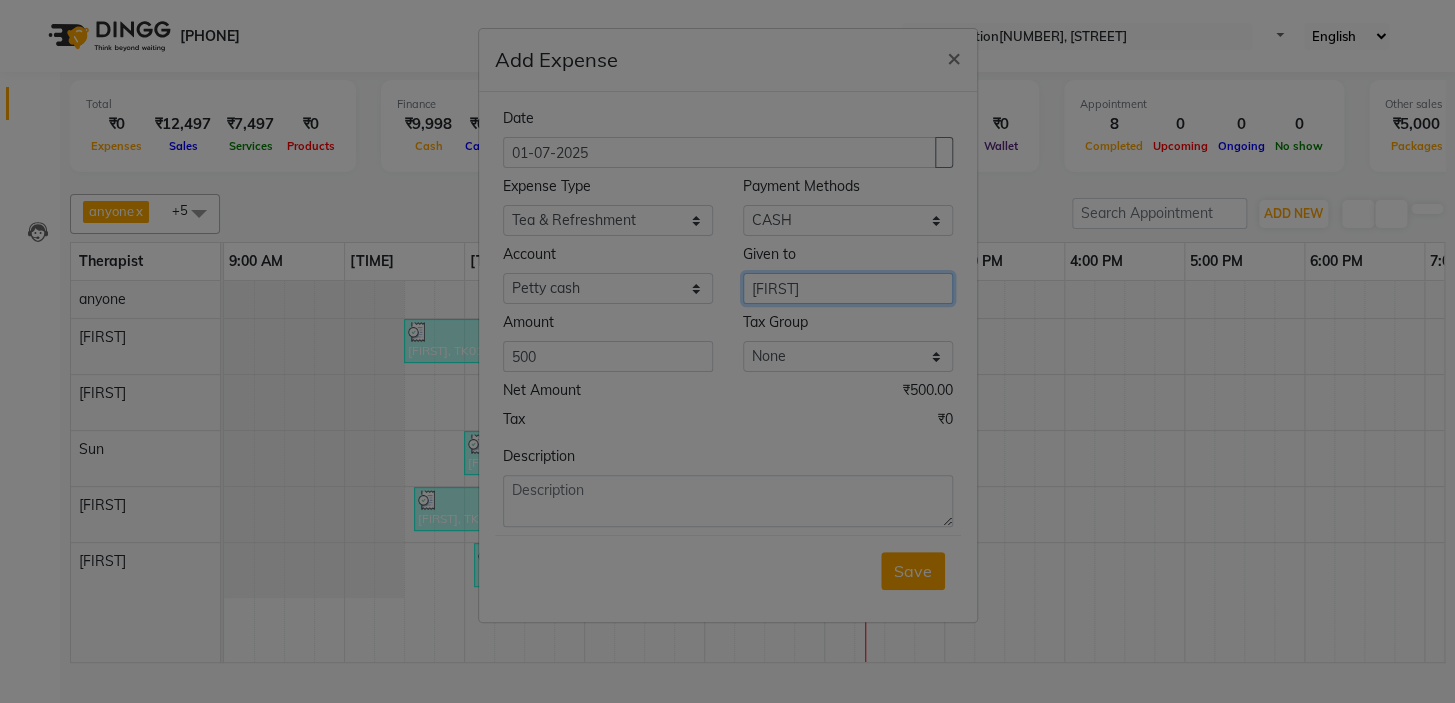 drag, startPoint x: 861, startPoint y: 276, endPoint x: 717, endPoint y: 280, distance: 144.05554 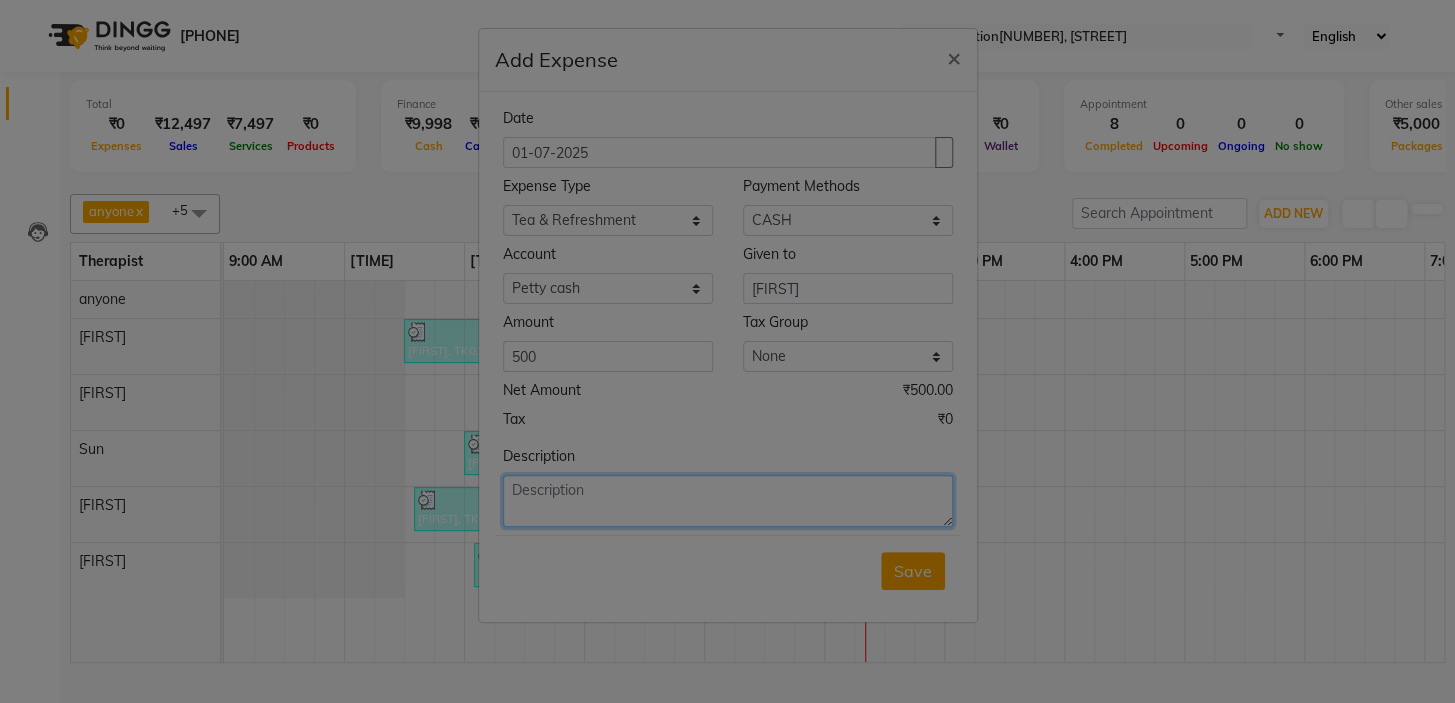 click at bounding box center [728, 501] 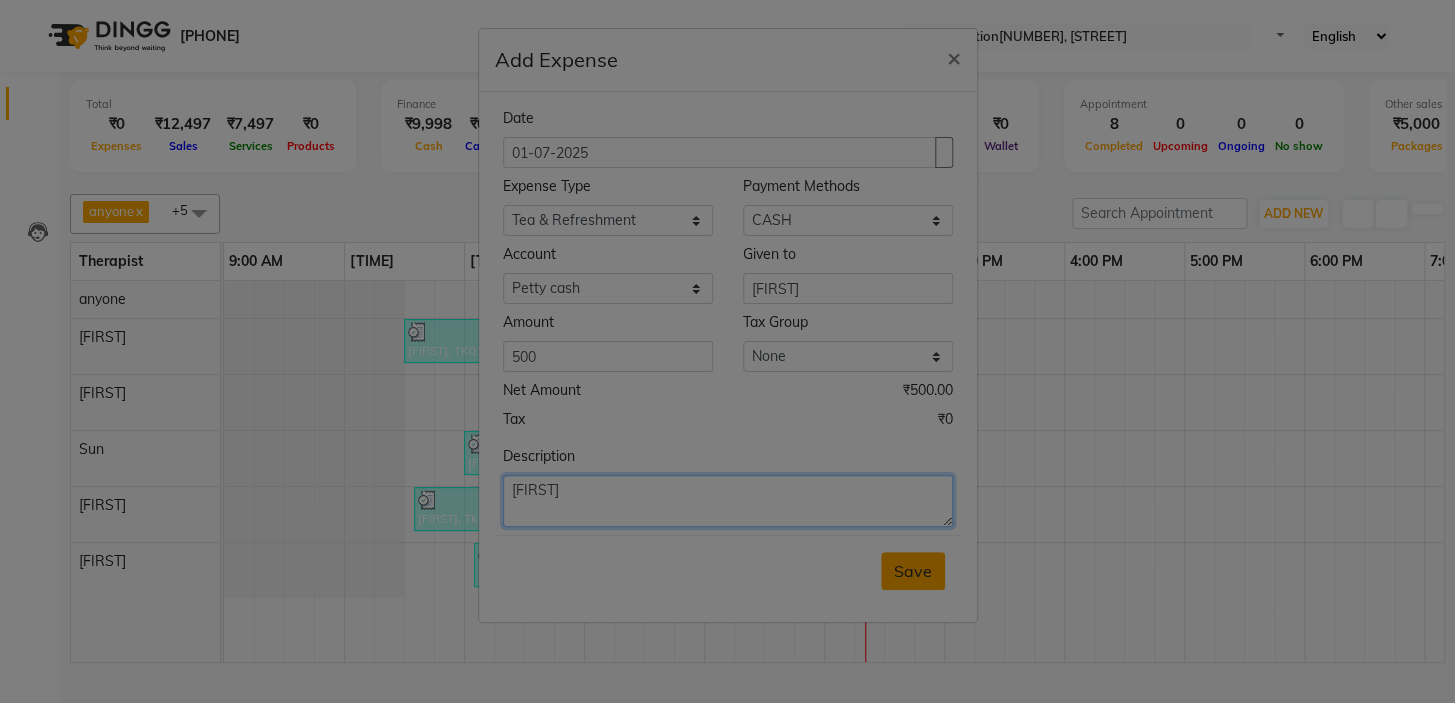 type on "[FIRST]" 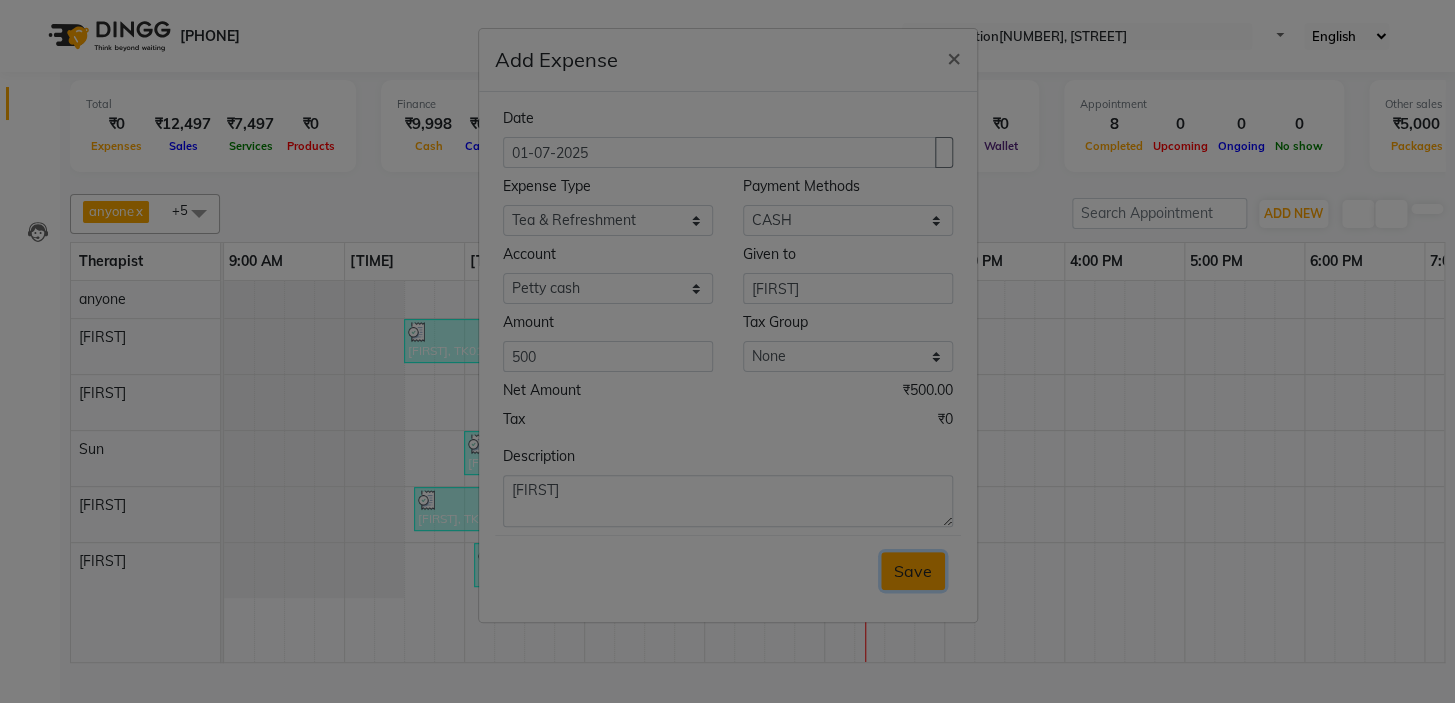 click on "Save" at bounding box center [913, 571] 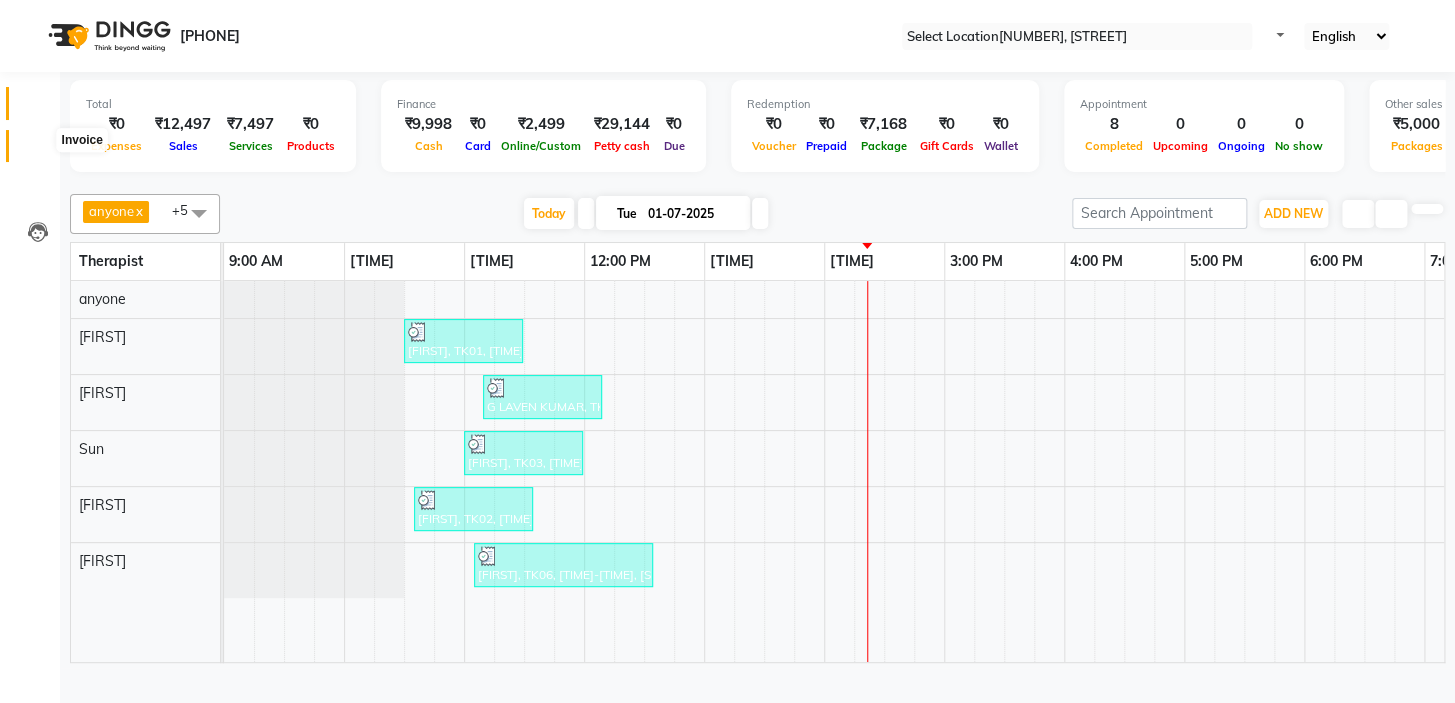 click at bounding box center (38, 151) 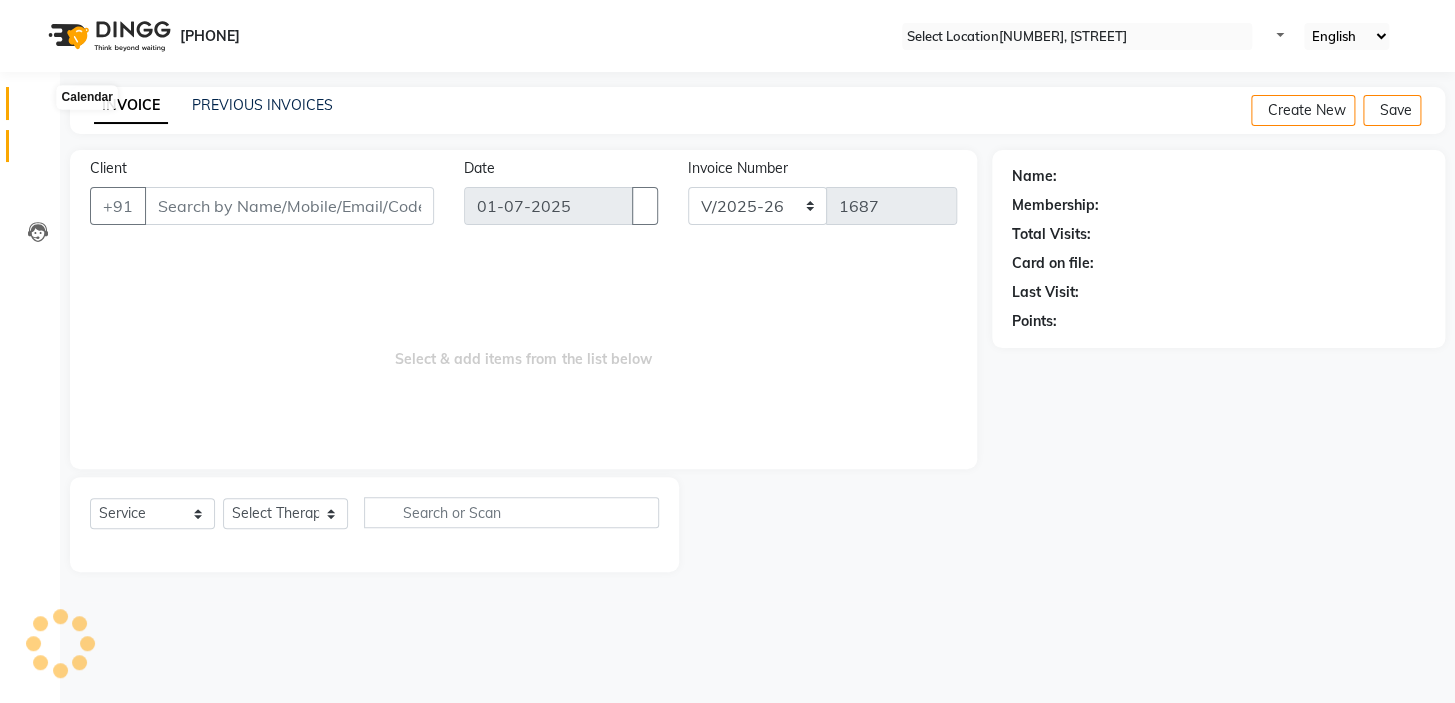 click at bounding box center (37, 108) 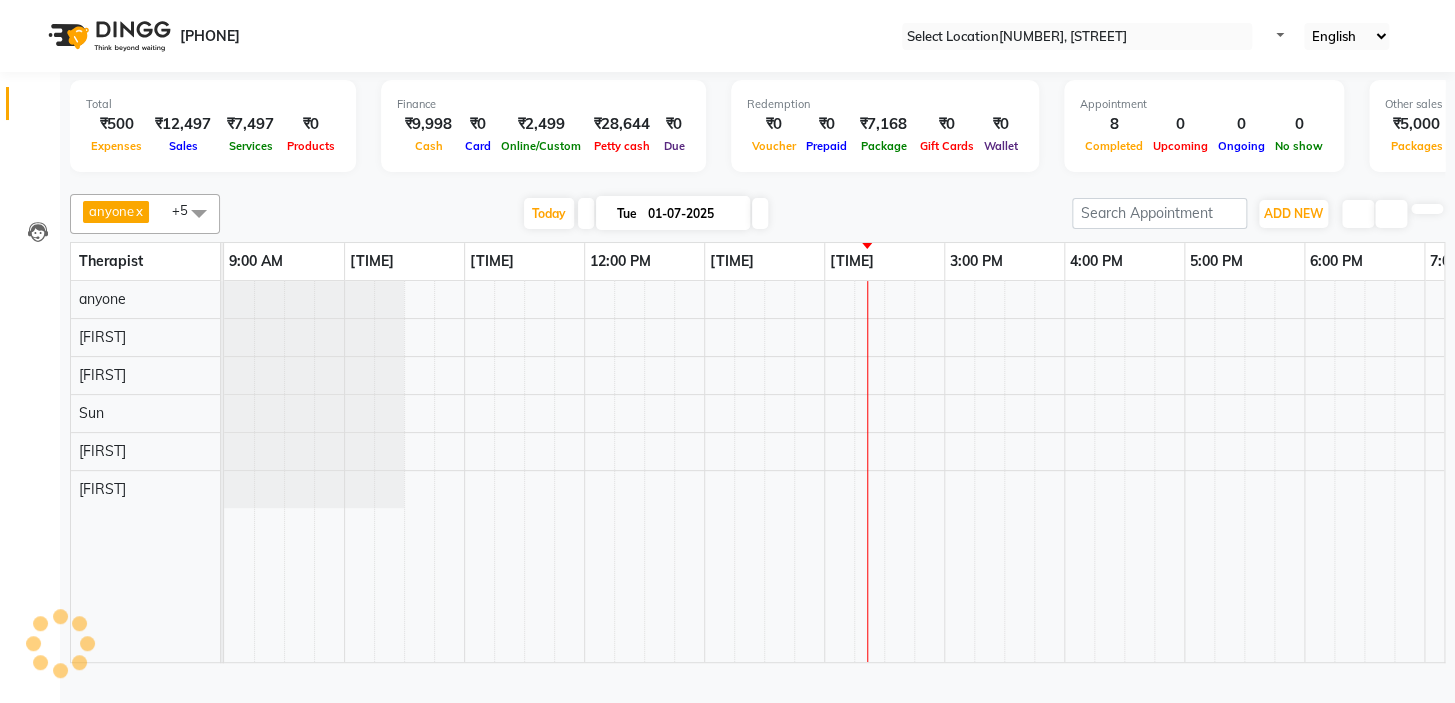 scroll, scrollTop: 0, scrollLeft: 0, axis: both 